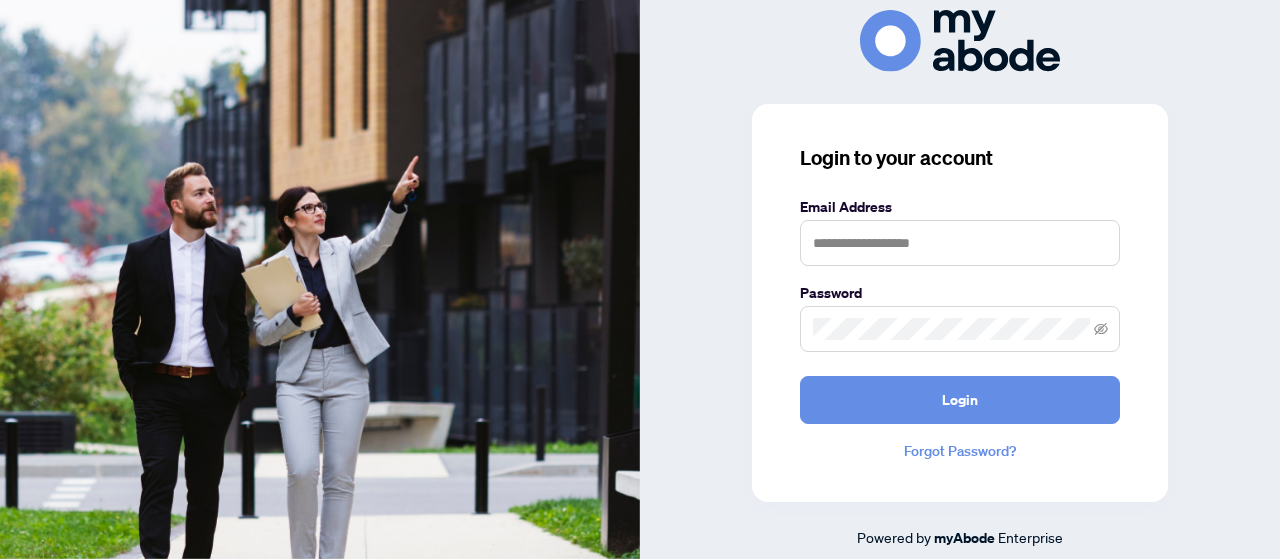 scroll, scrollTop: 0, scrollLeft: 0, axis: both 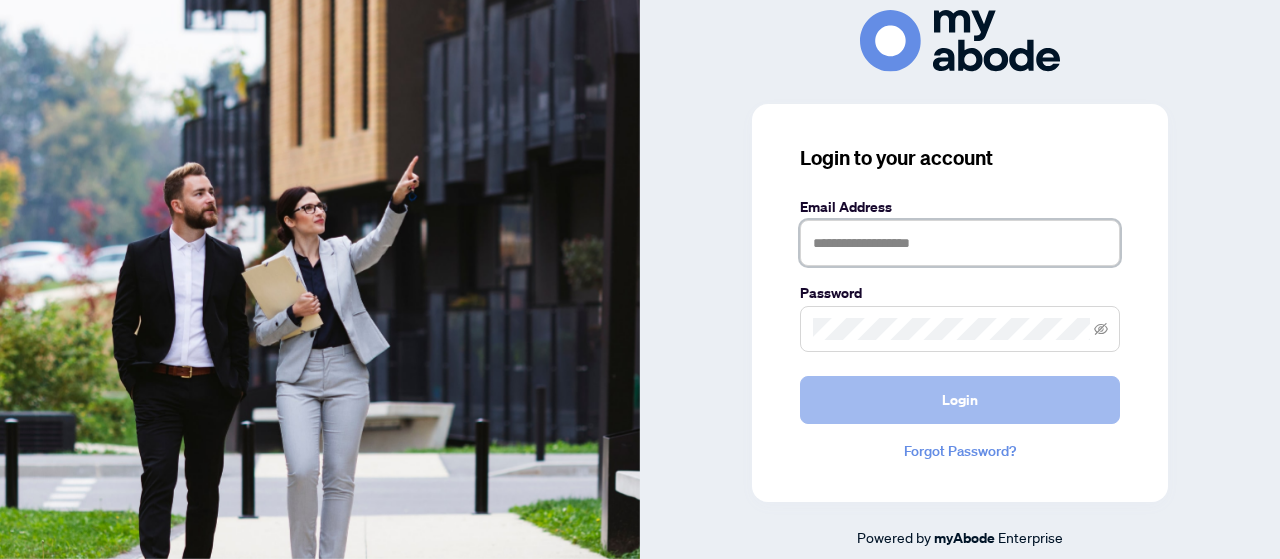 type on "**********" 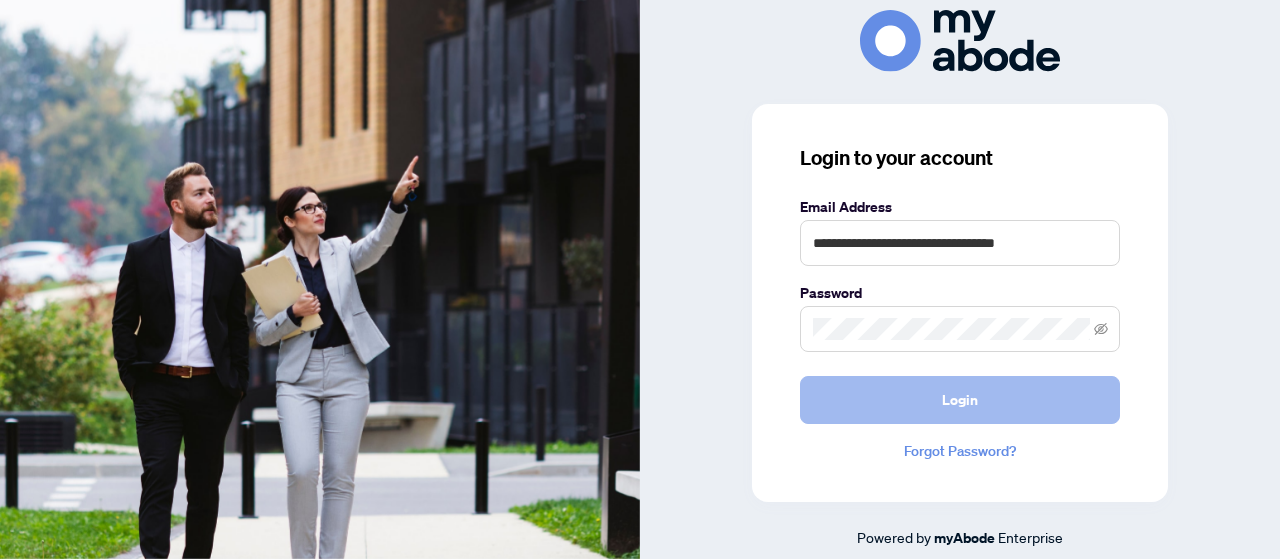 click on "Login" at bounding box center [960, 400] 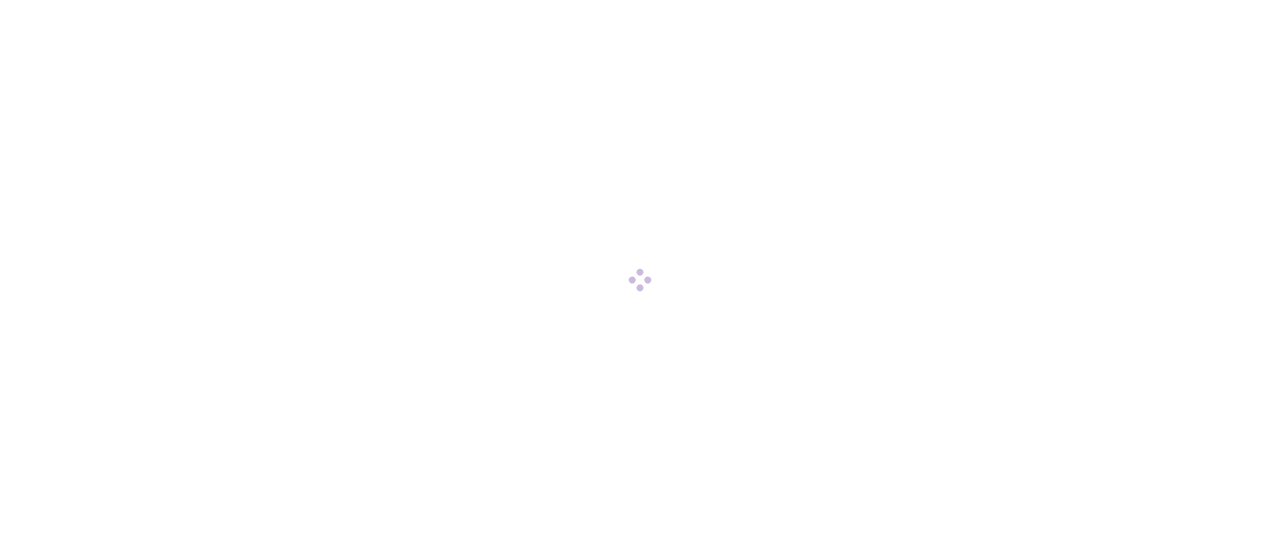 scroll, scrollTop: 0, scrollLeft: 0, axis: both 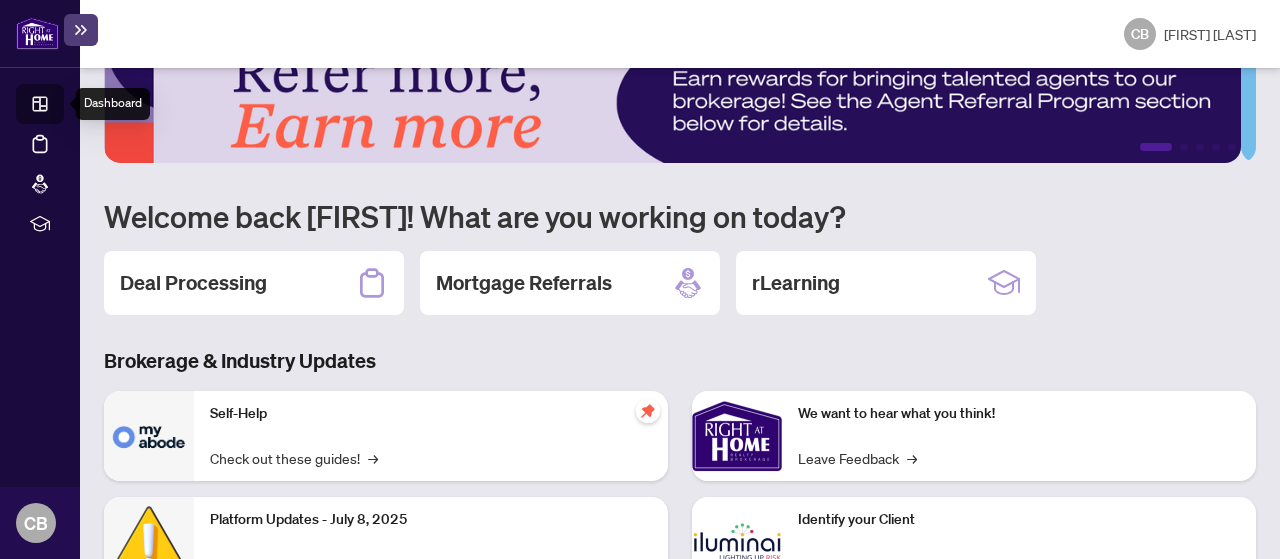 click on "Dashboard" at bounding box center [62, 107] 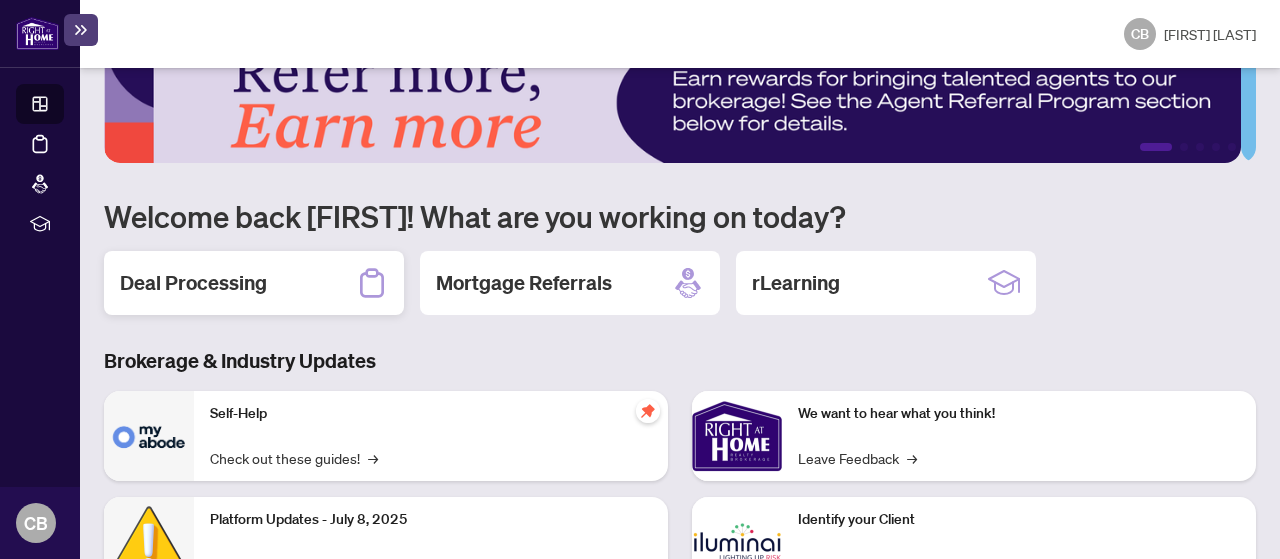 click on "Deal Processing" at bounding box center (193, 283) 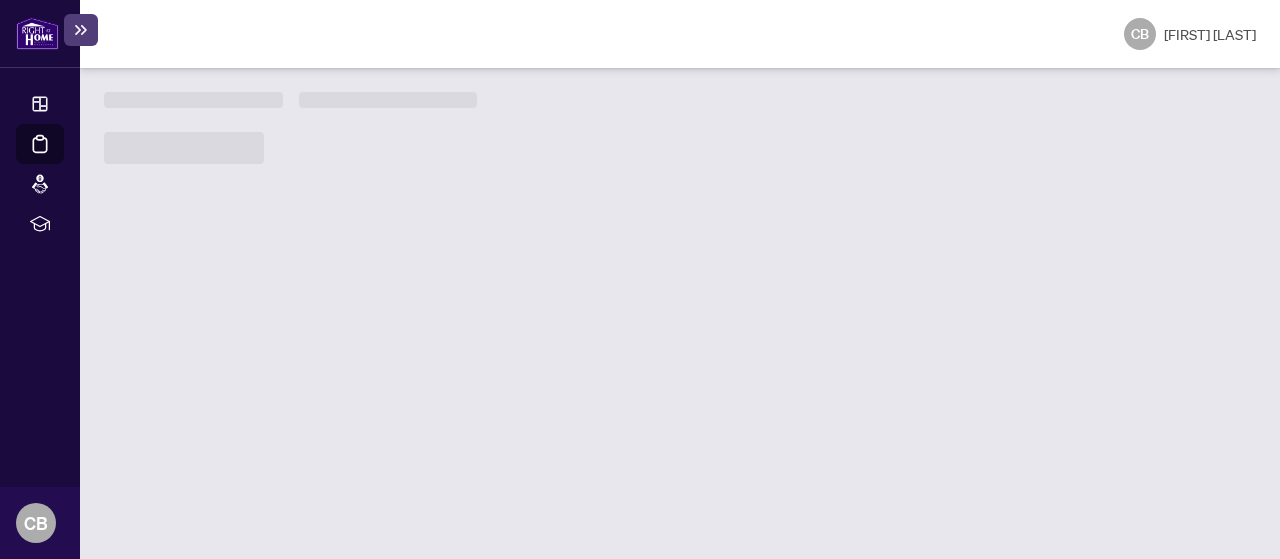 scroll, scrollTop: 0, scrollLeft: 0, axis: both 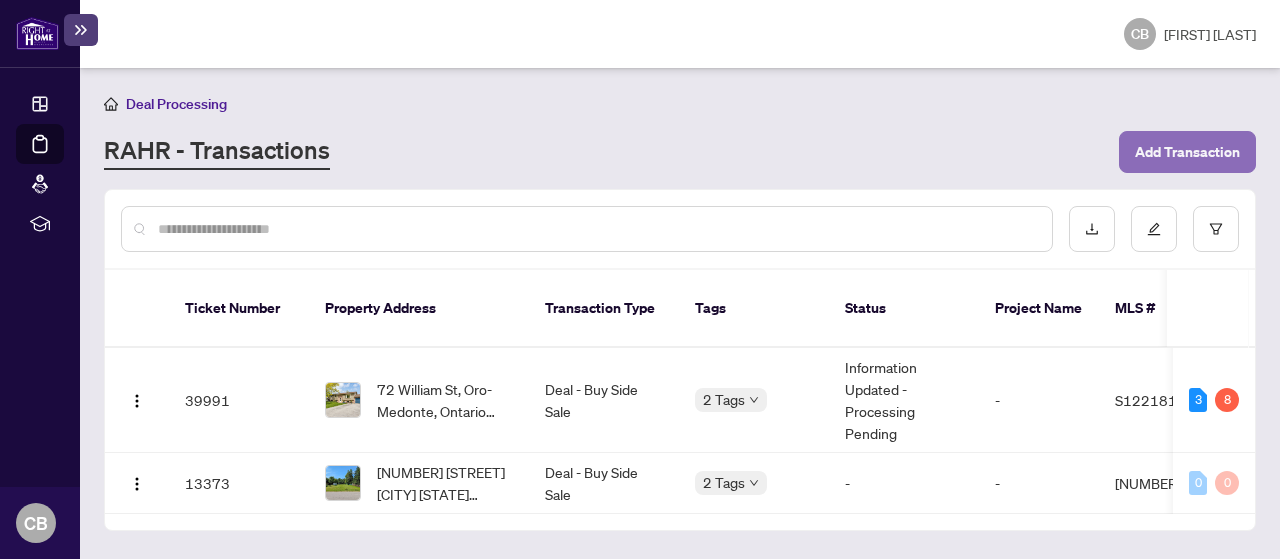 click on "Add Transaction" at bounding box center (1187, 152) 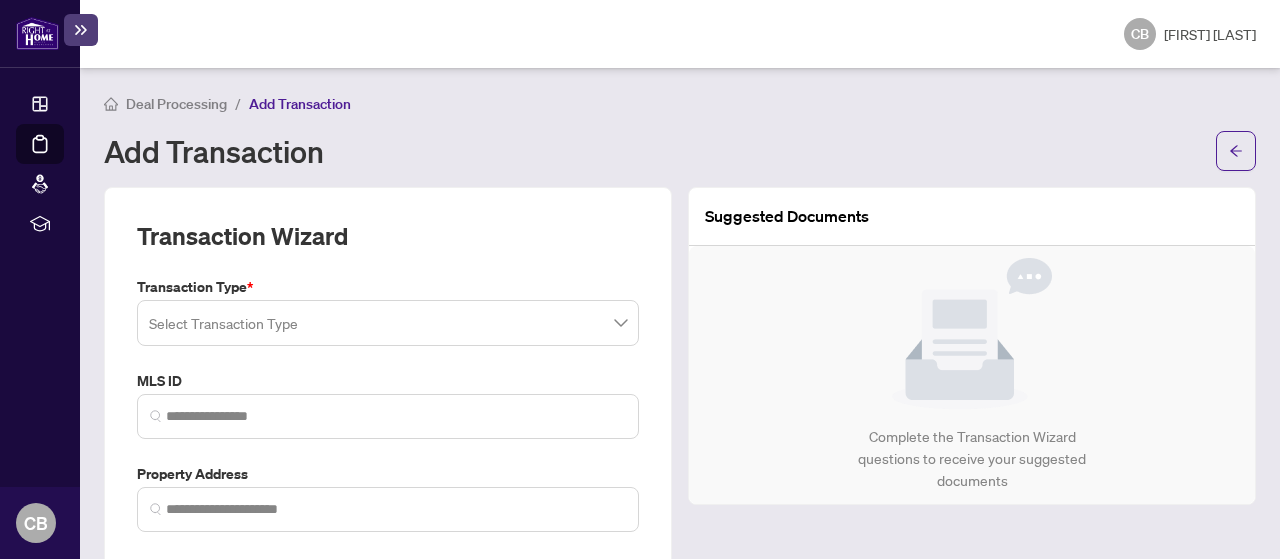 click on "Select Transaction Type" at bounding box center (388, 323) 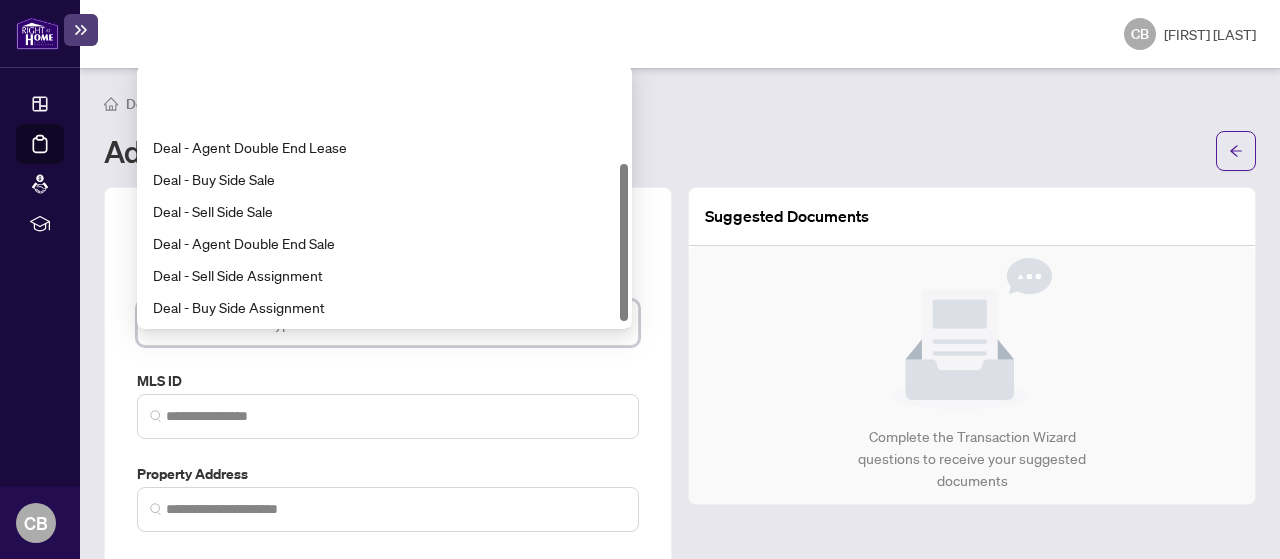 scroll, scrollTop: 160, scrollLeft: 0, axis: vertical 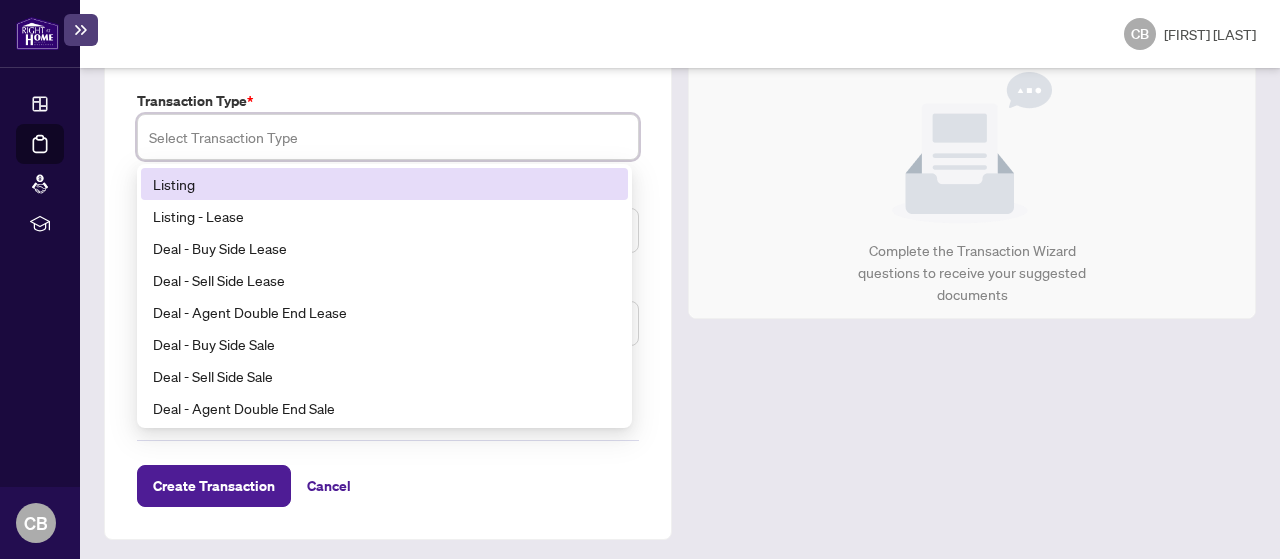 click on "Listing" at bounding box center (384, 184) 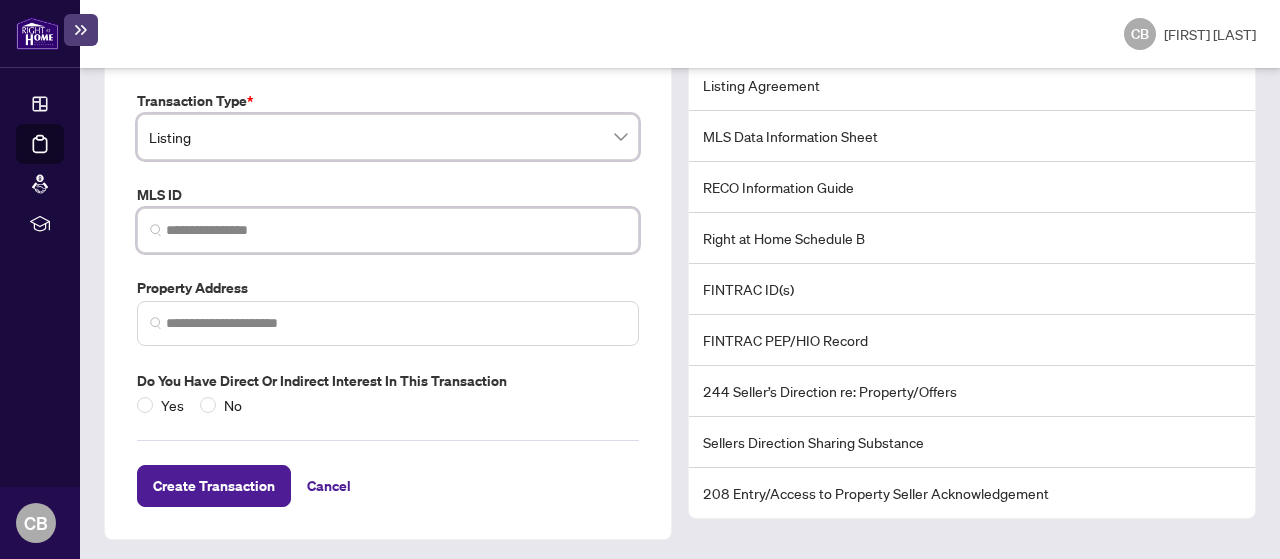 click at bounding box center (396, 230) 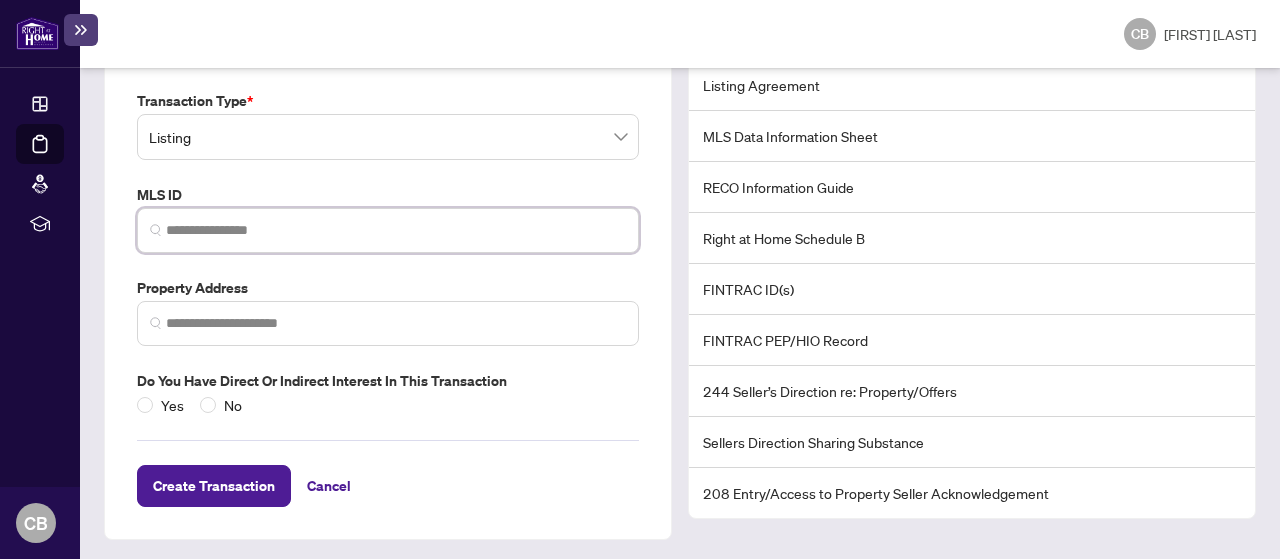 paste on "*********" 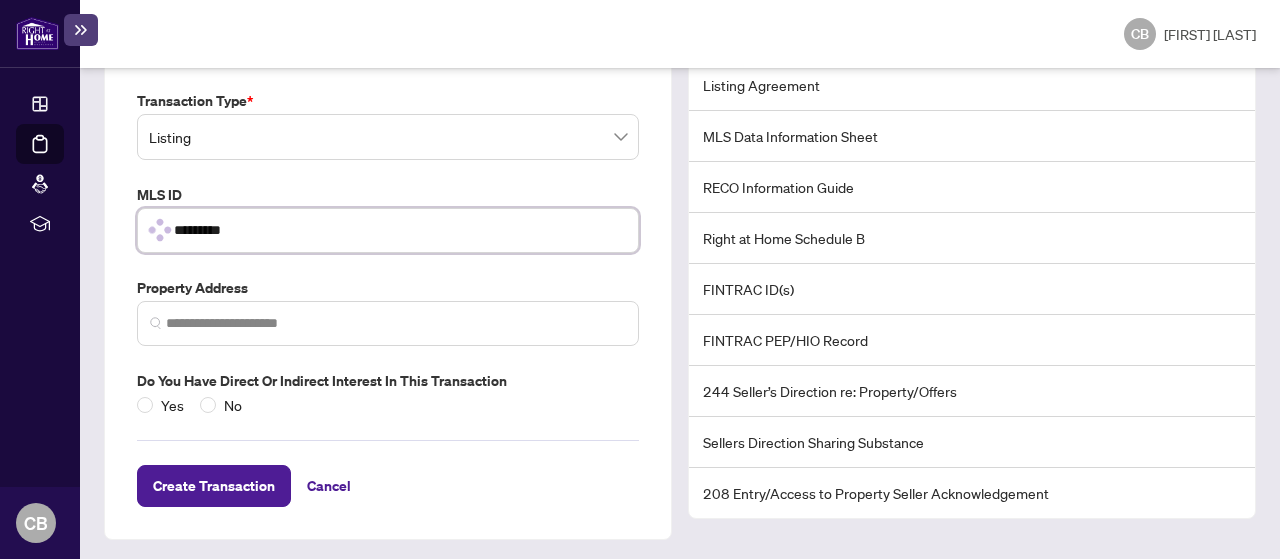 type on "*********" 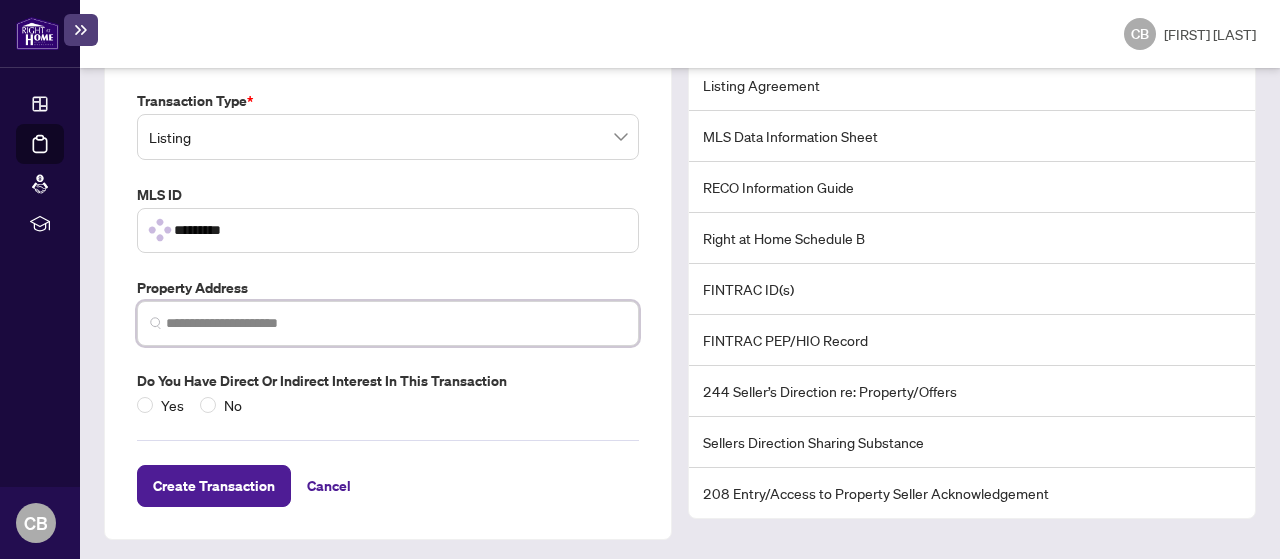 click at bounding box center [396, 323] 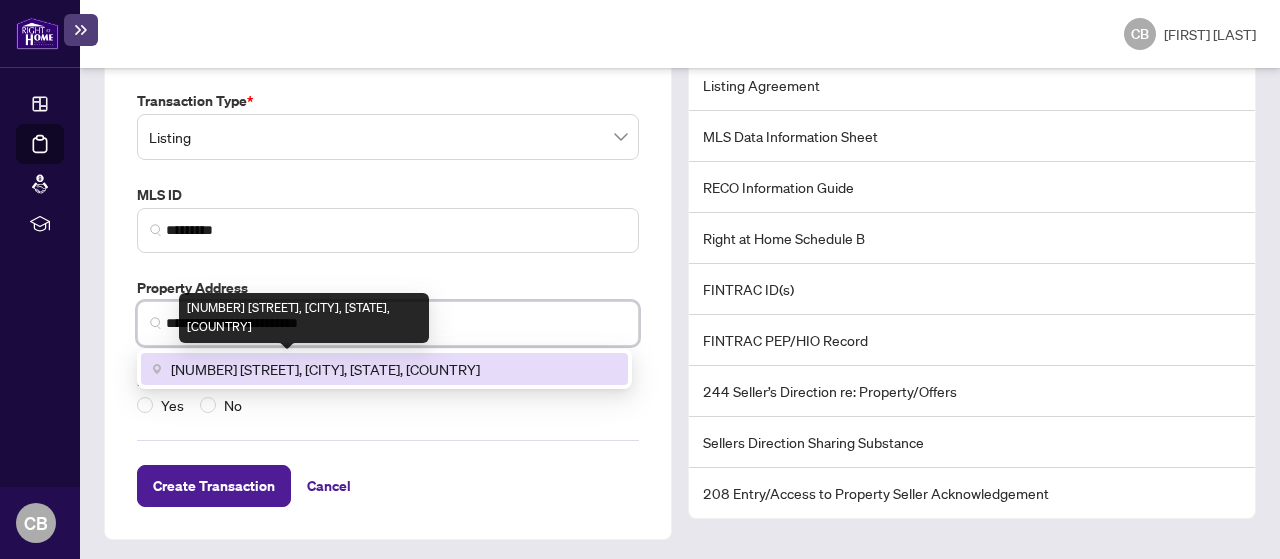 click on "[NUMBER] [STREET], [CITY], [STATE], [COUNTRY]" at bounding box center (325, 369) 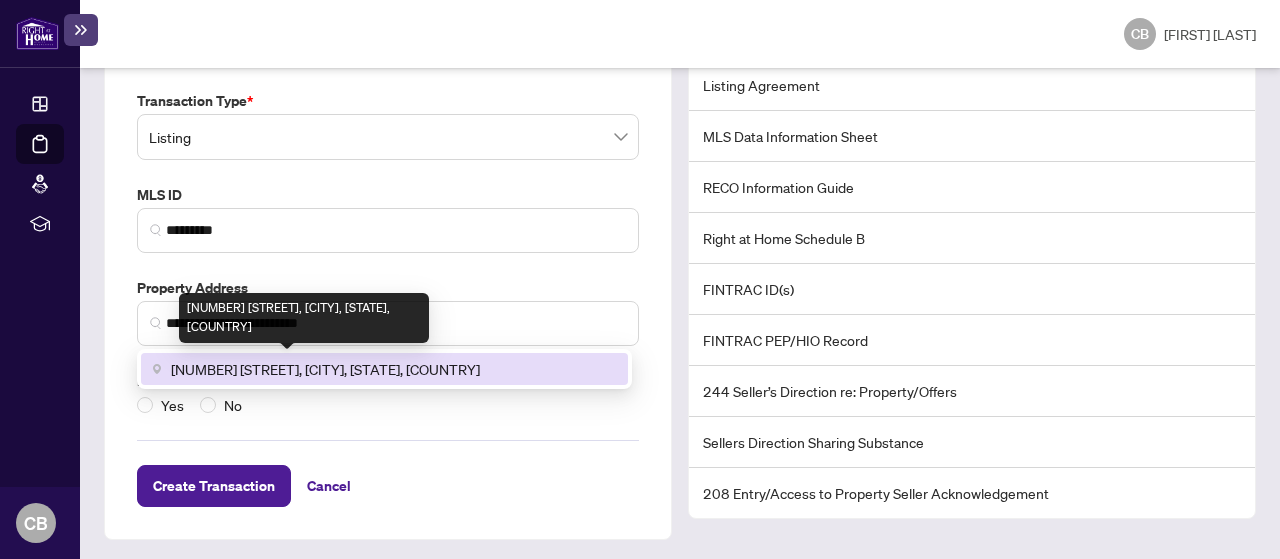 click on "**********" at bounding box center (388, 253) 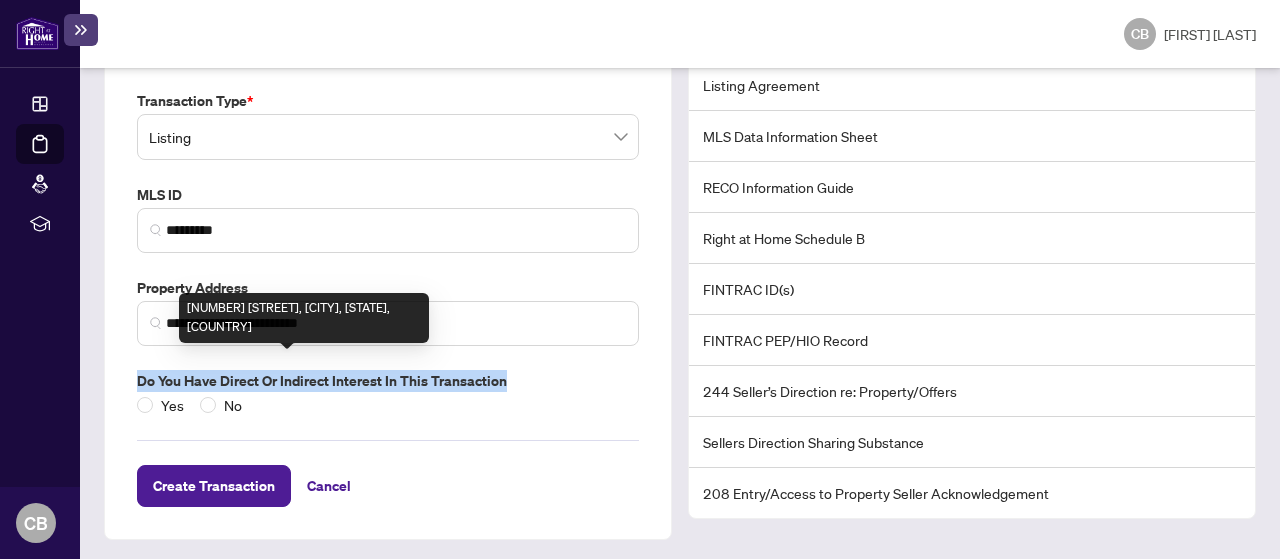 click on "**********" at bounding box center [388, 253] 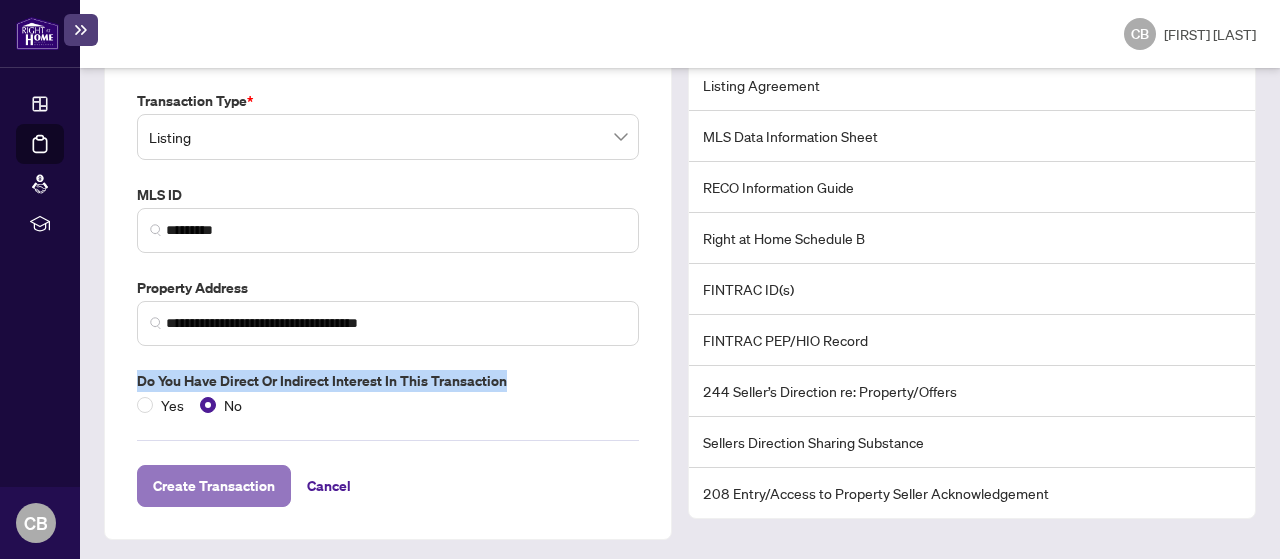 click on "Create Transaction" at bounding box center [214, 486] 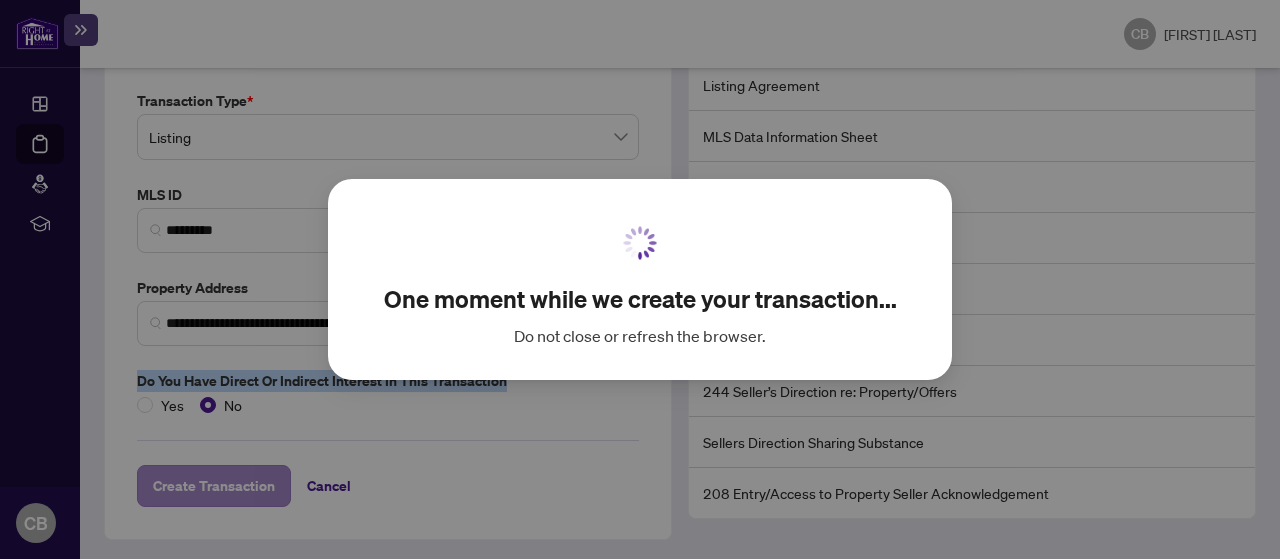 scroll, scrollTop: 154, scrollLeft: 0, axis: vertical 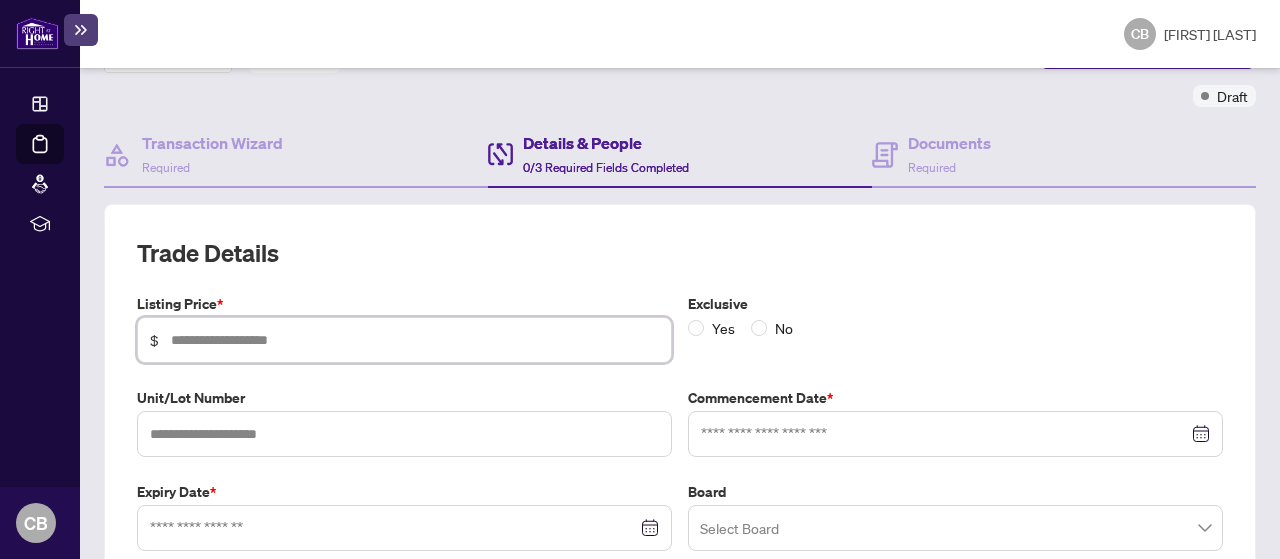 click at bounding box center (415, 340) 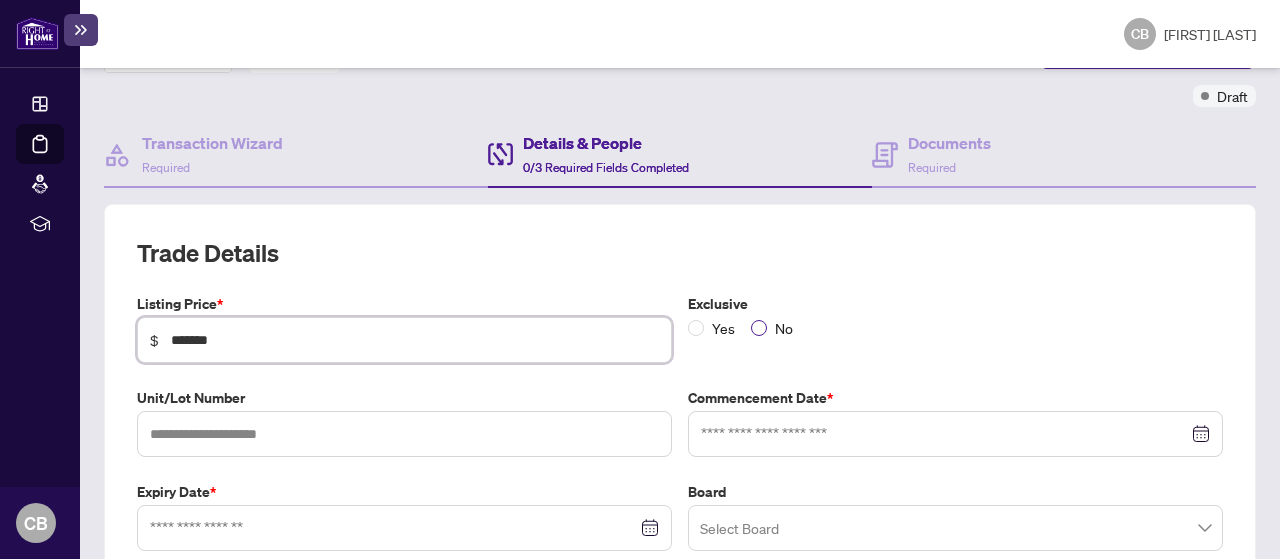 type on "*******" 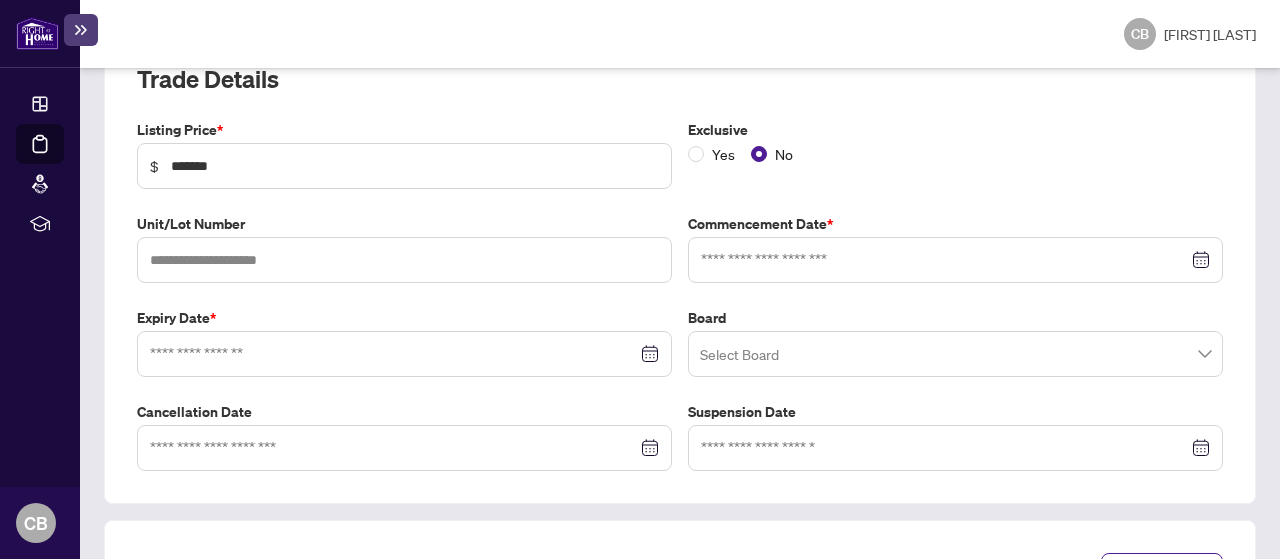 scroll, scrollTop: 334, scrollLeft: 0, axis: vertical 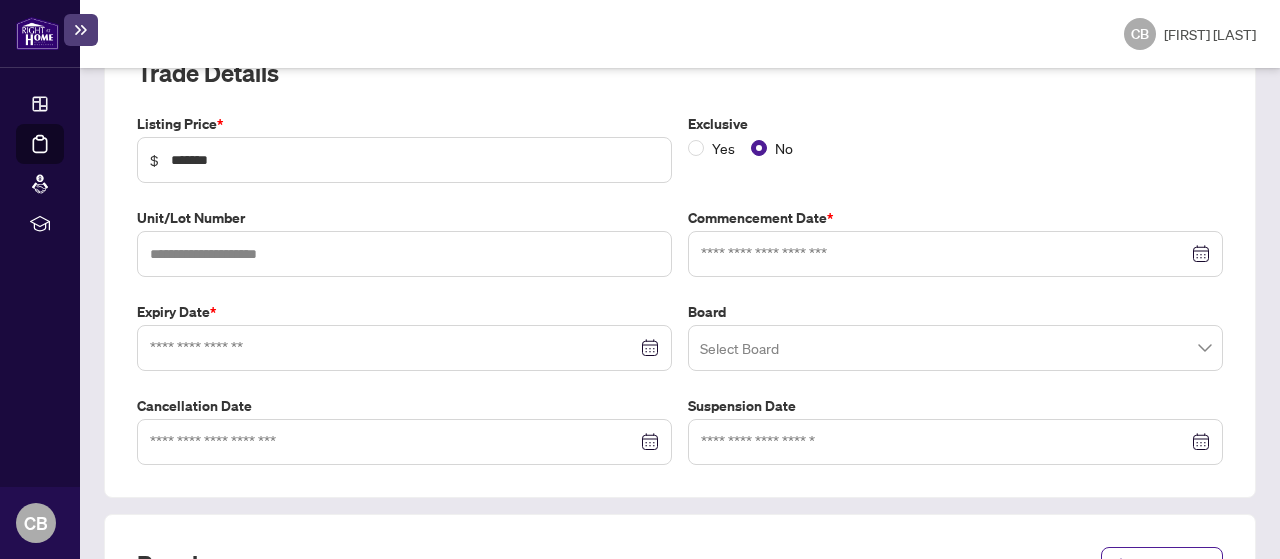 click at bounding box center [955, 254] 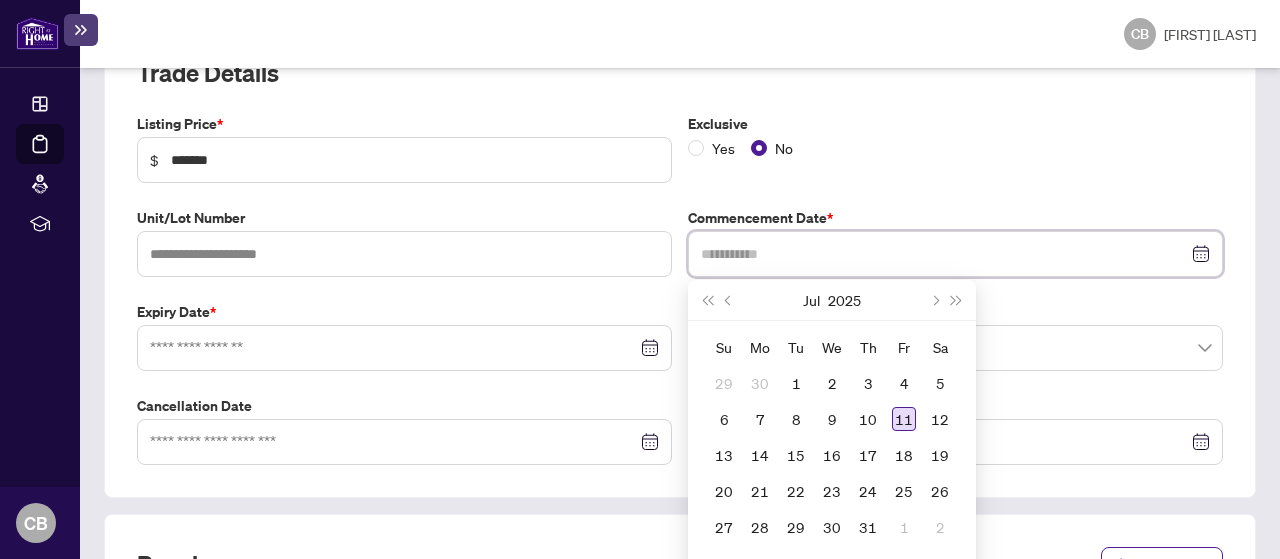 type on "**********" 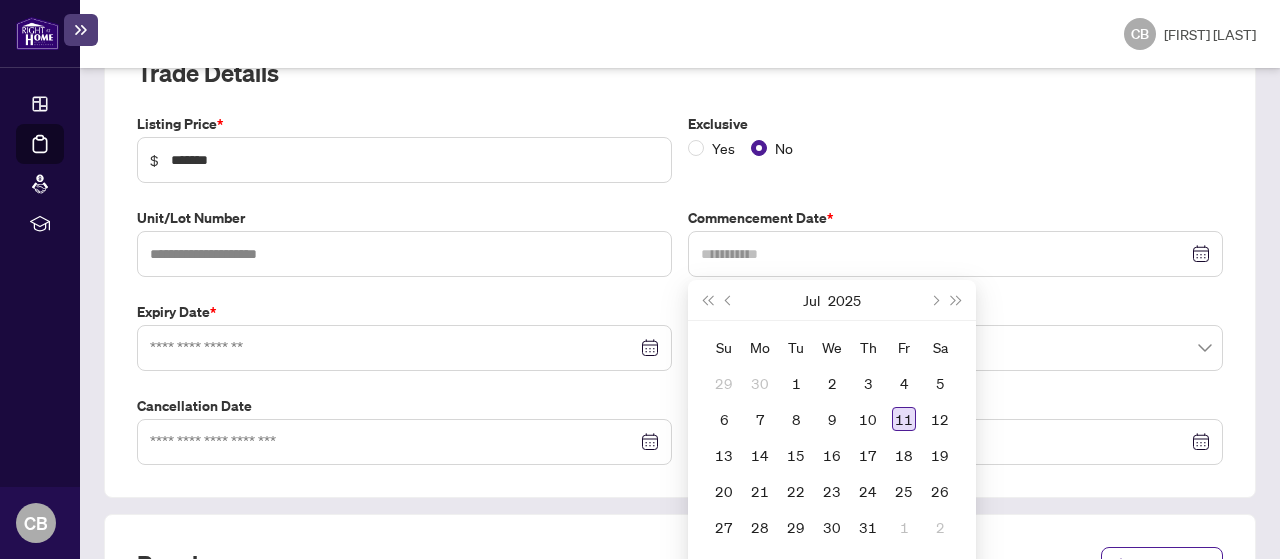 click on "11" at bounding box center [904, 419] 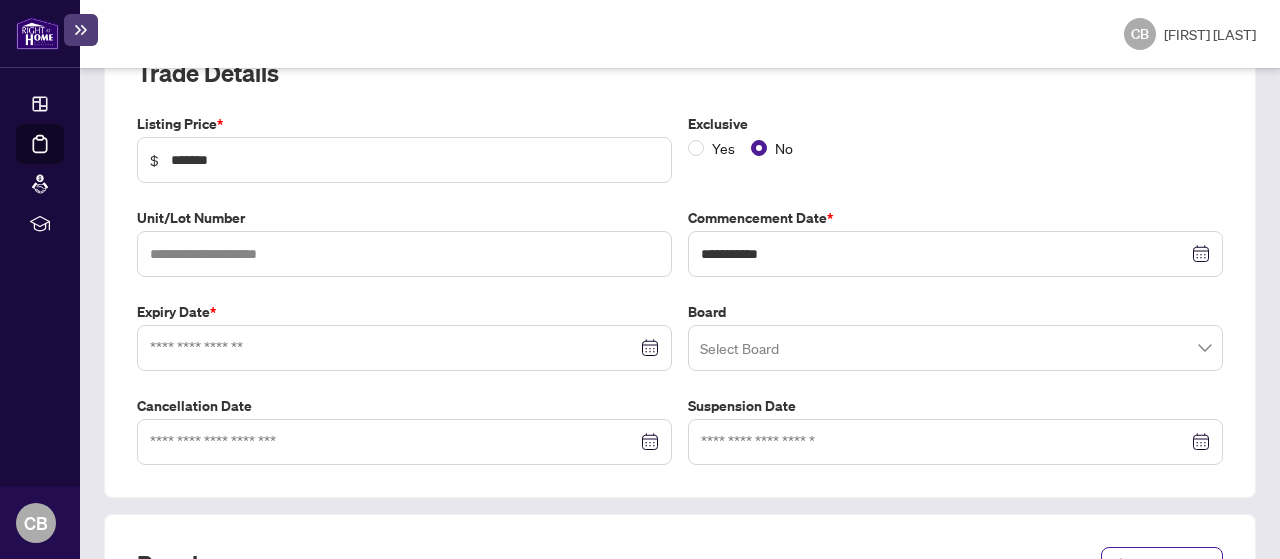 click at bounding box center (404, 348) 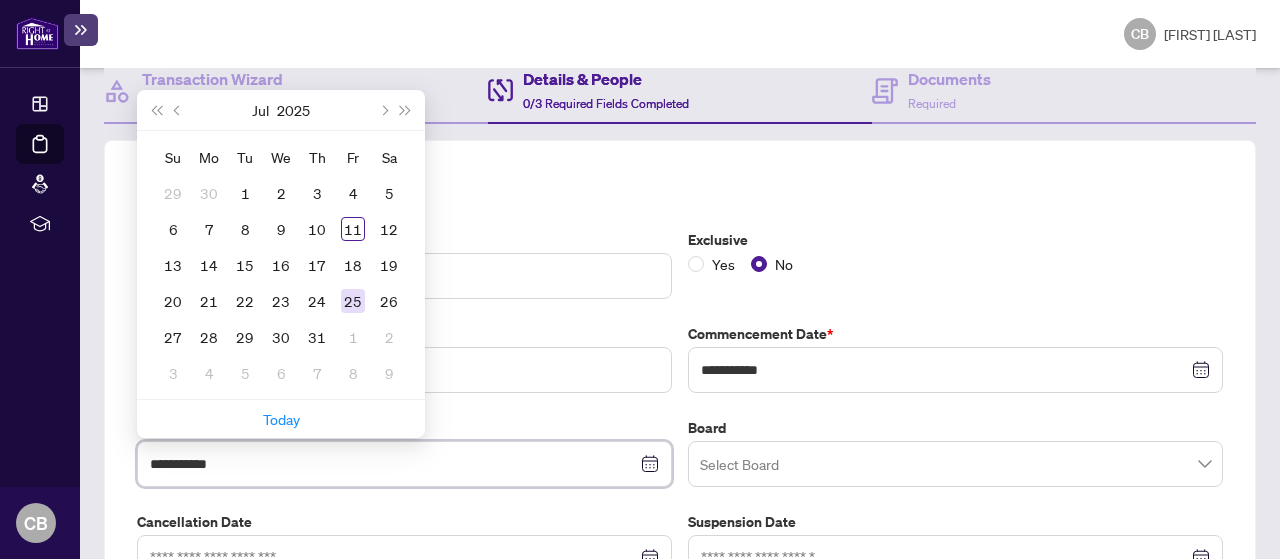 type on "**********" 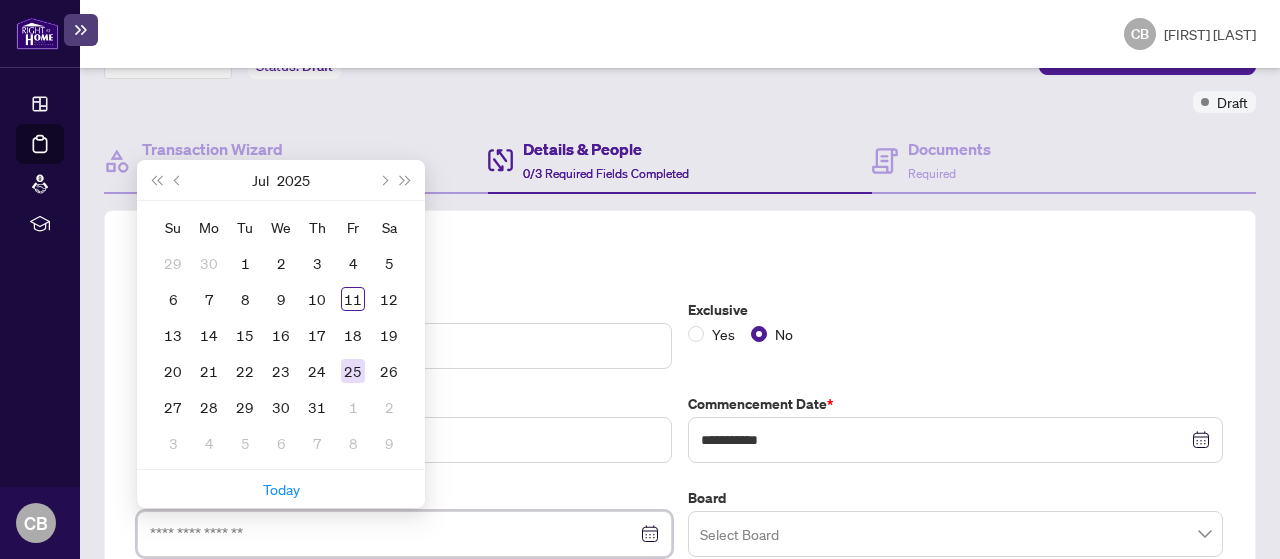 scroll, scrollTop: 148, scrollLeft: 0, axis: vertical 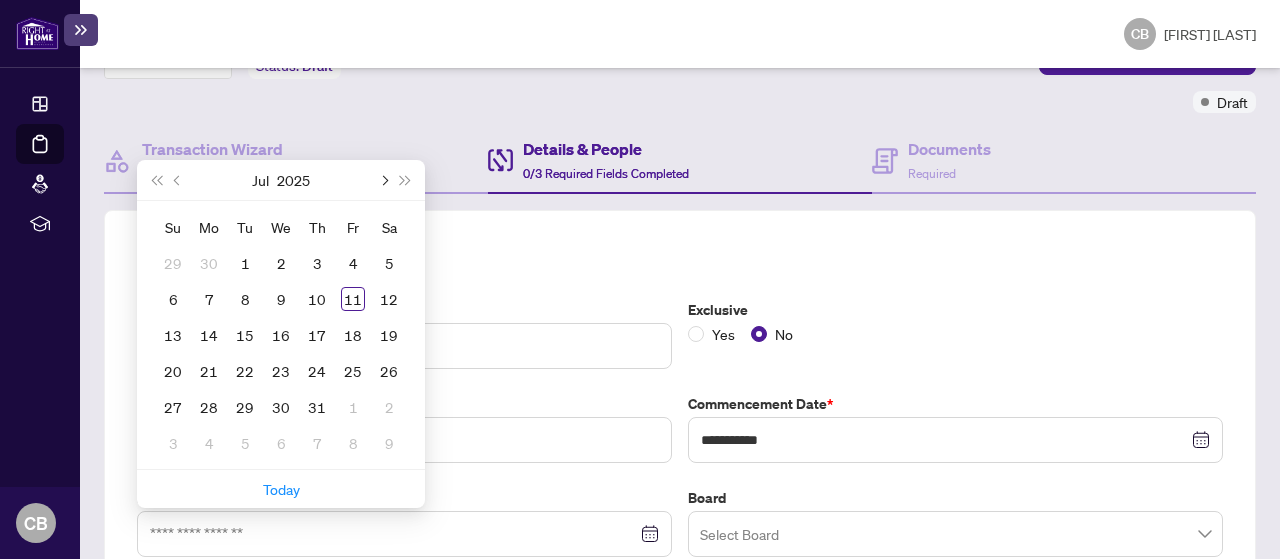 click at bounding box center (383, 180) 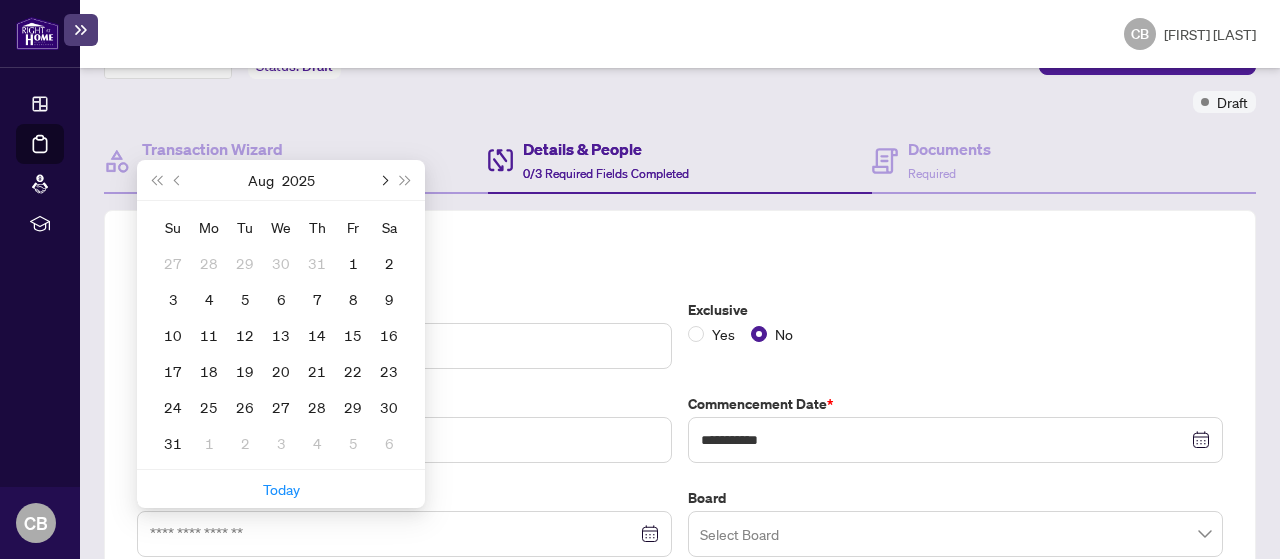 click at bounding box center (383, 180) 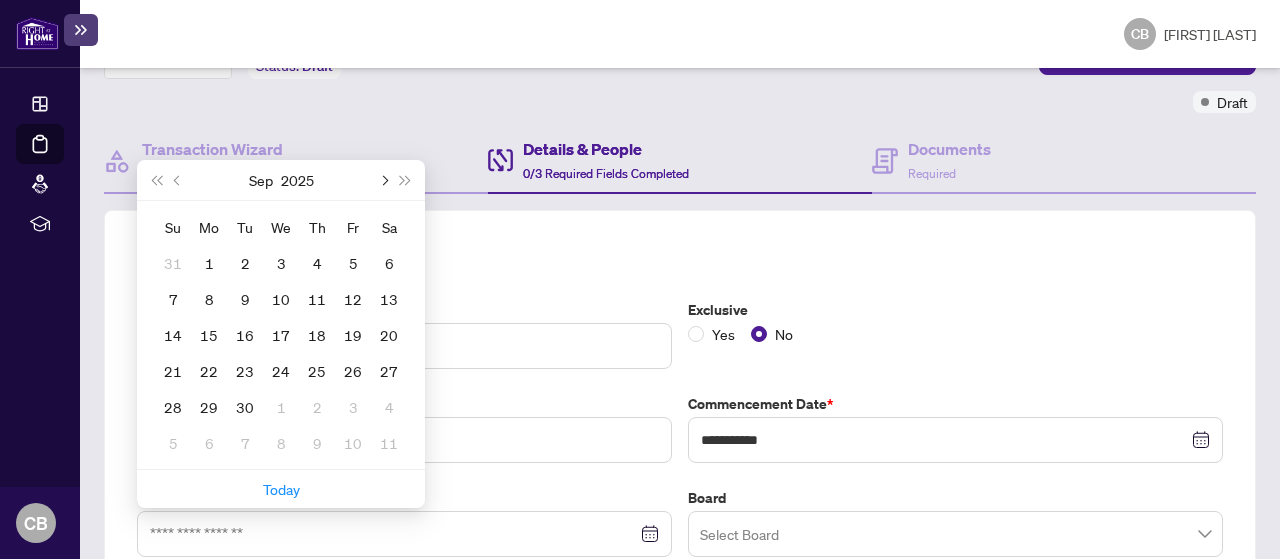 click at bounding box center (383, 180) 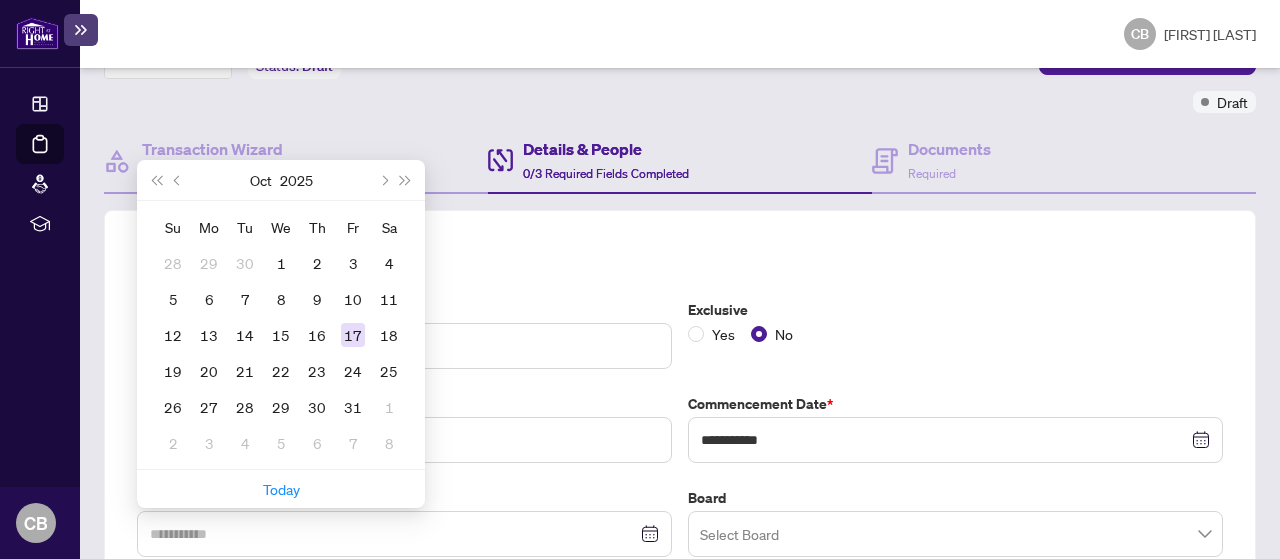 type on "**********" 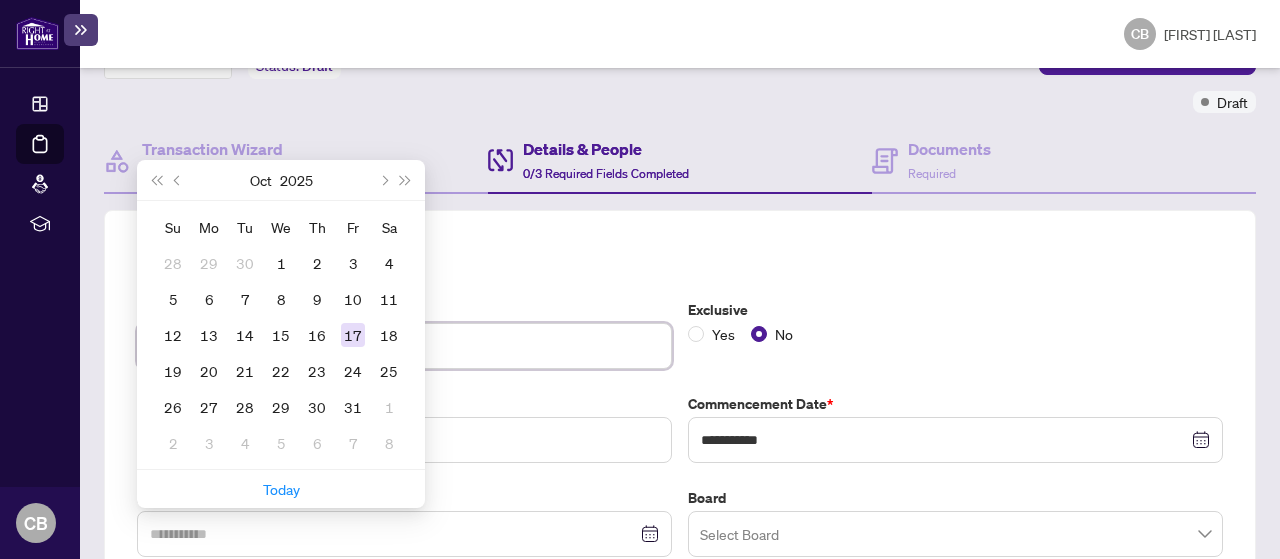 click on "*******" at bounding box center (415, 346) 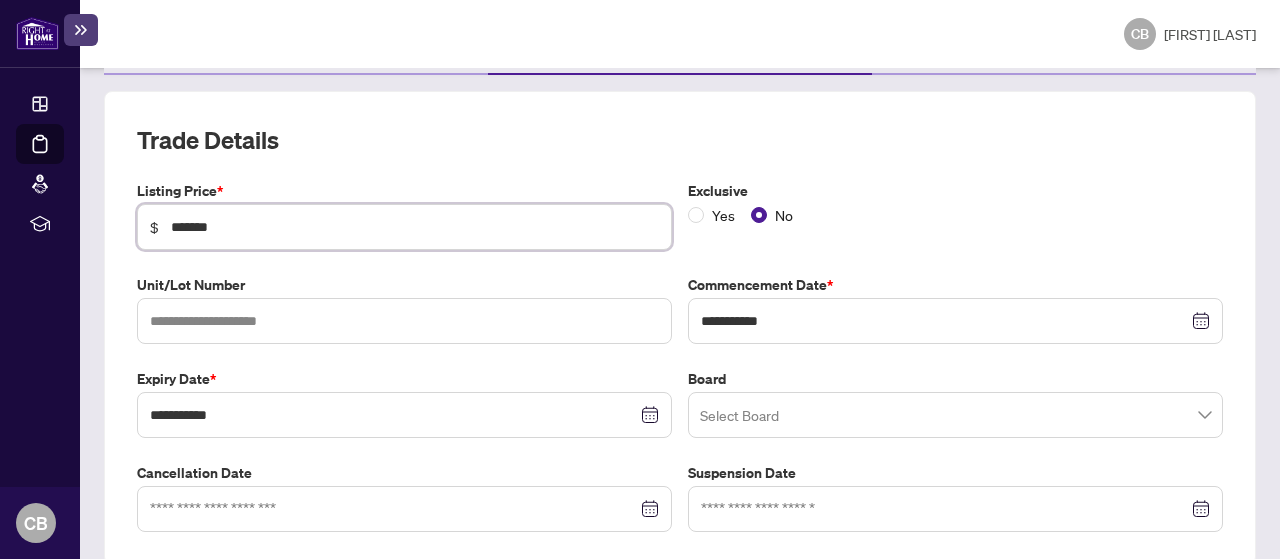 scroll, scrollTop: 268, scrollLeft: 0, axis: vertical 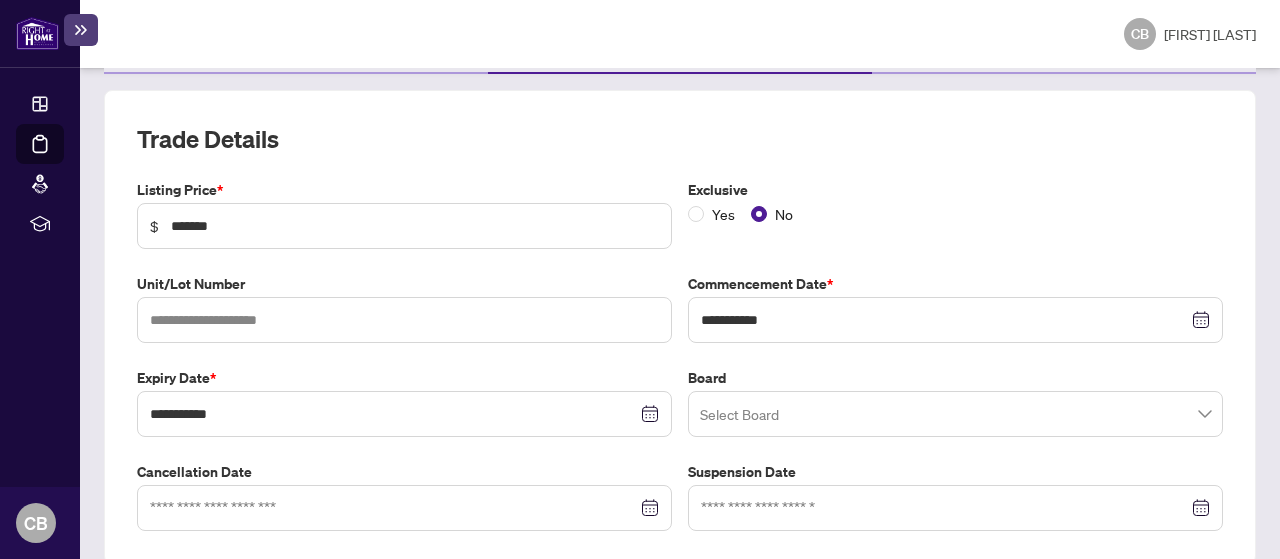click at bounding box center (955, 414) 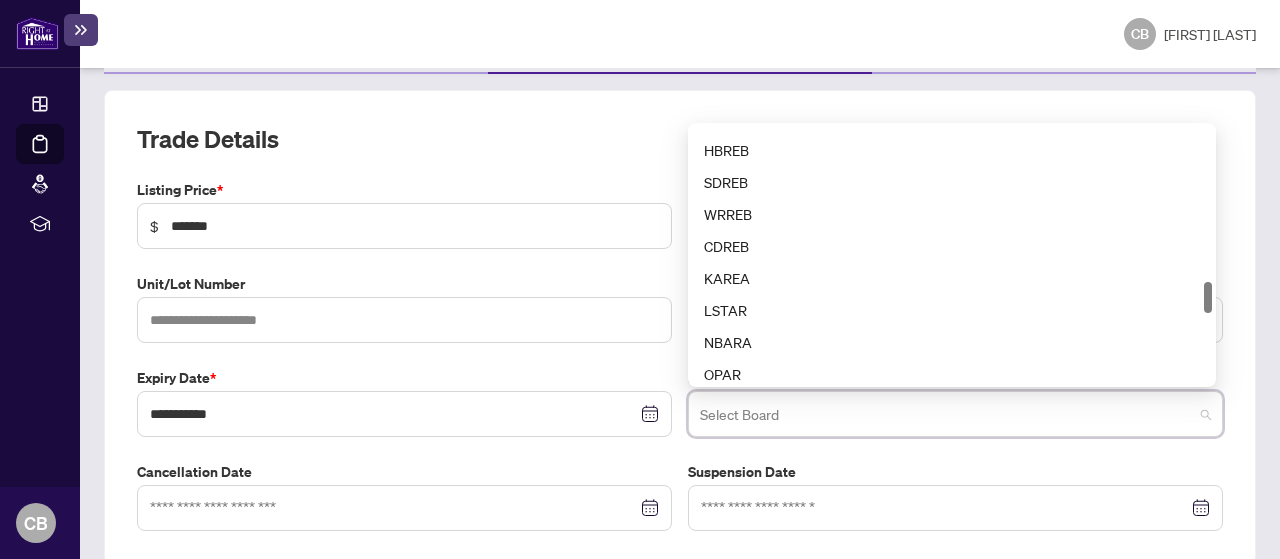 scroll, scrollTop: 1280, scrollLeft: 0, axis: vertical 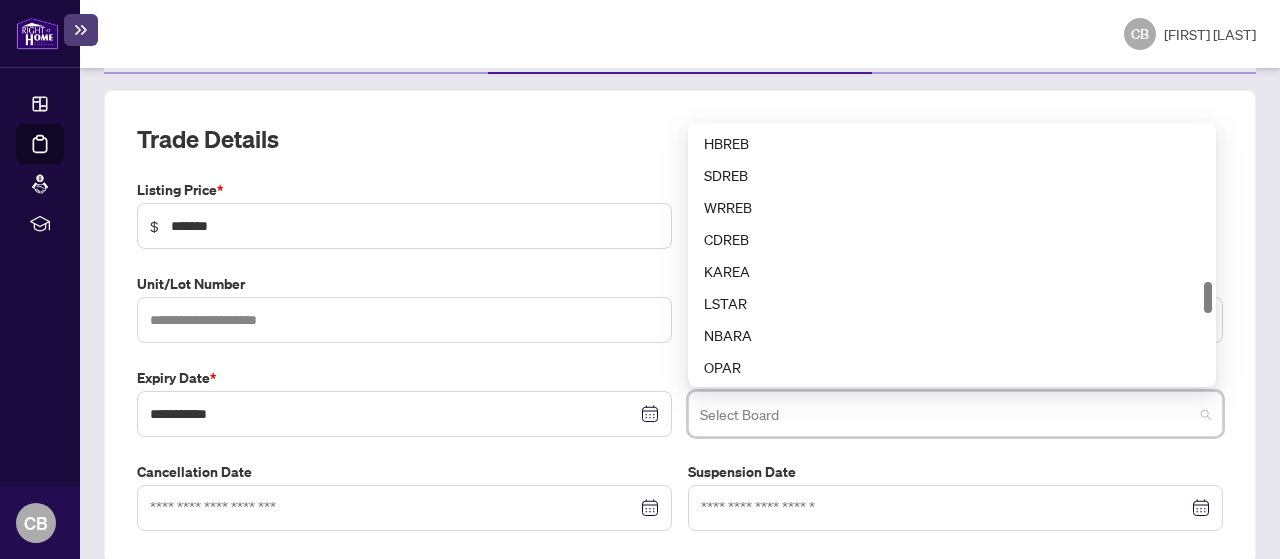 type on "*" 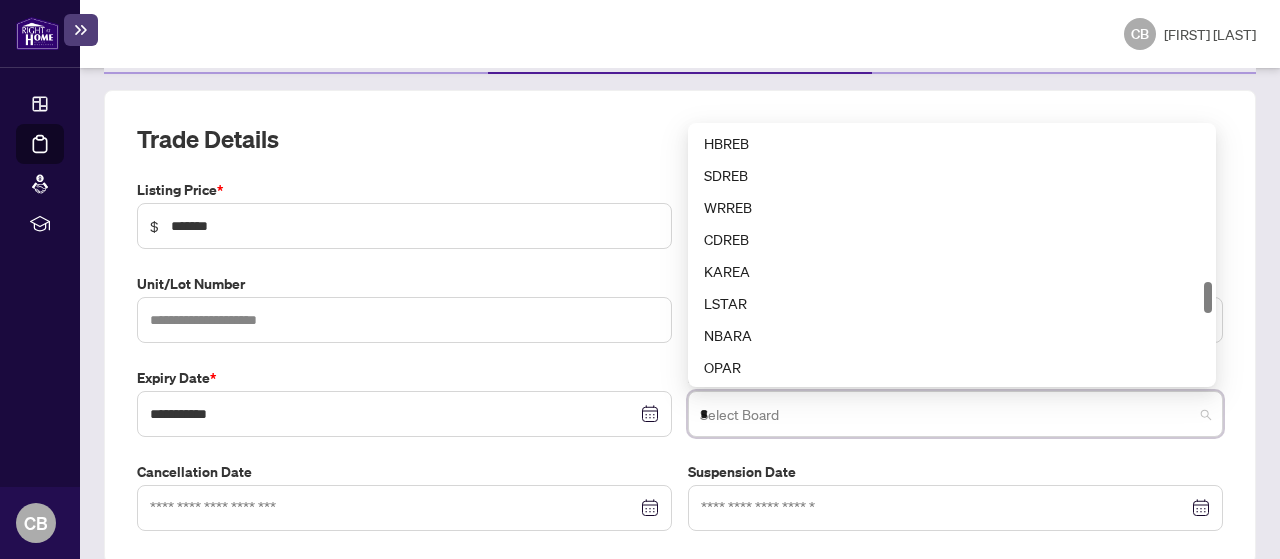 scroll, scrollTop: 0, scrollLeft: 0, axis: both 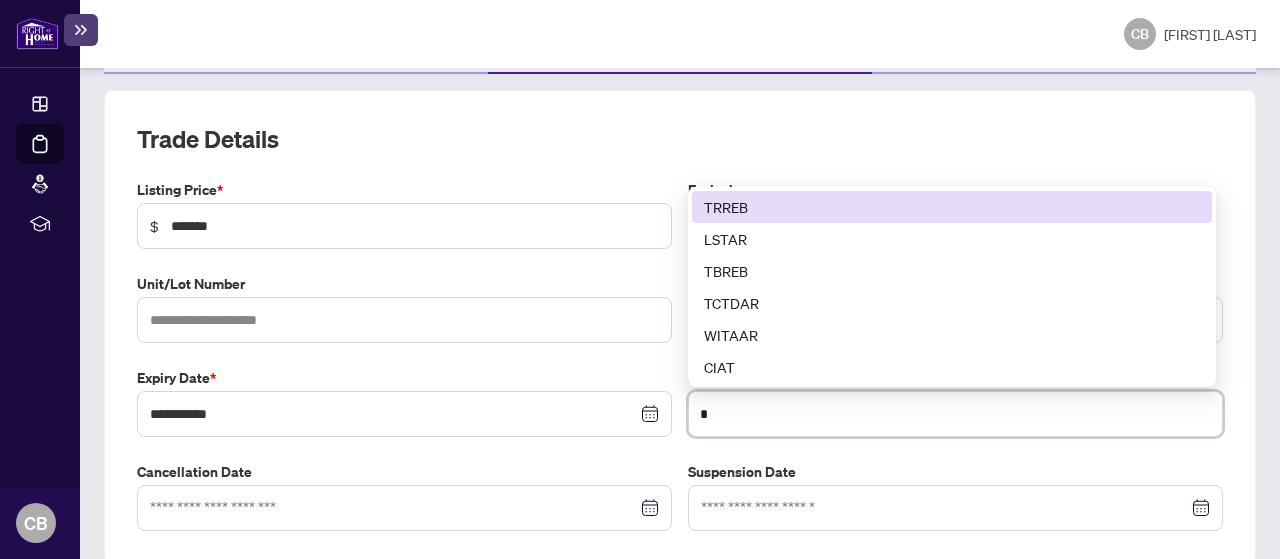 click on "TRREB" at bounding box center [952, 207] 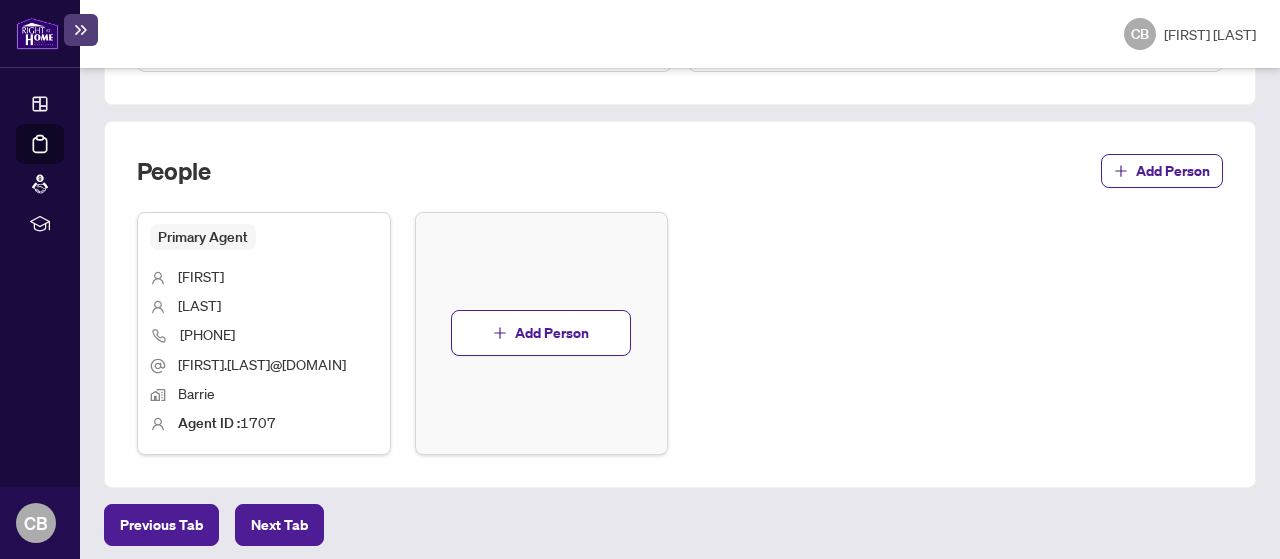 scroll, scrollTop: 728, scrollLeft: 0, axis: vertical 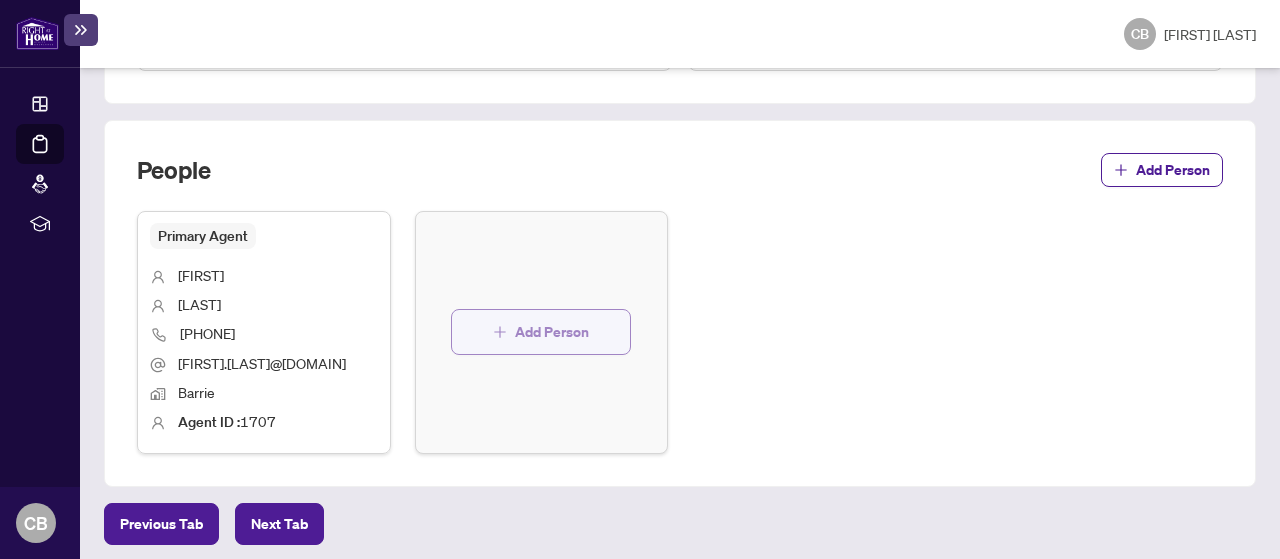 click on "Add Person" at bounding box center [552, 332] 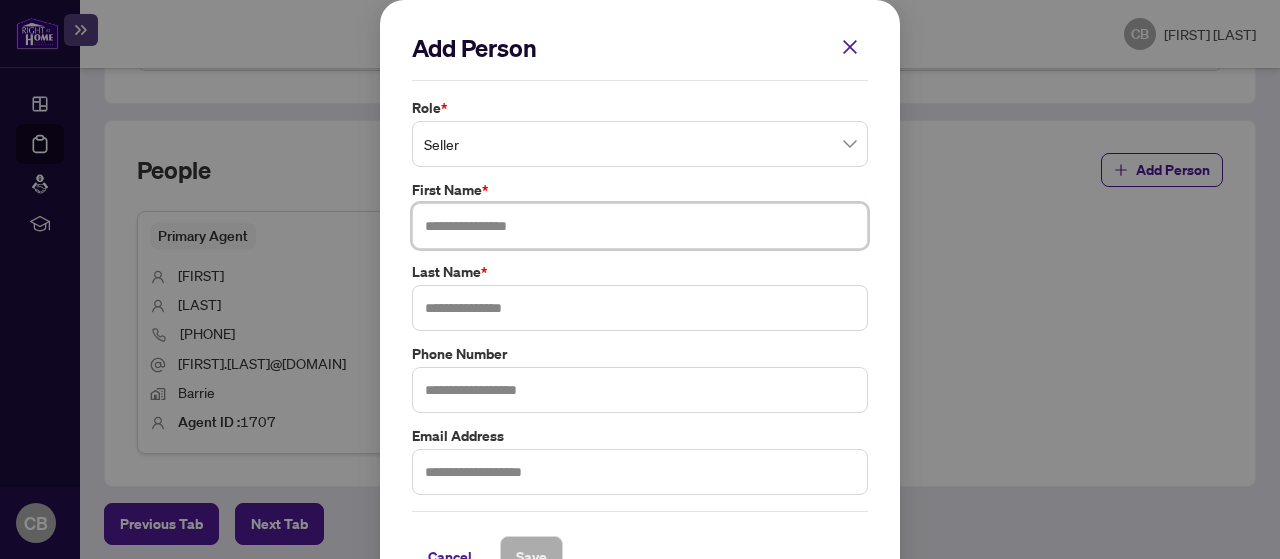 click at bounding box center [640, 226] 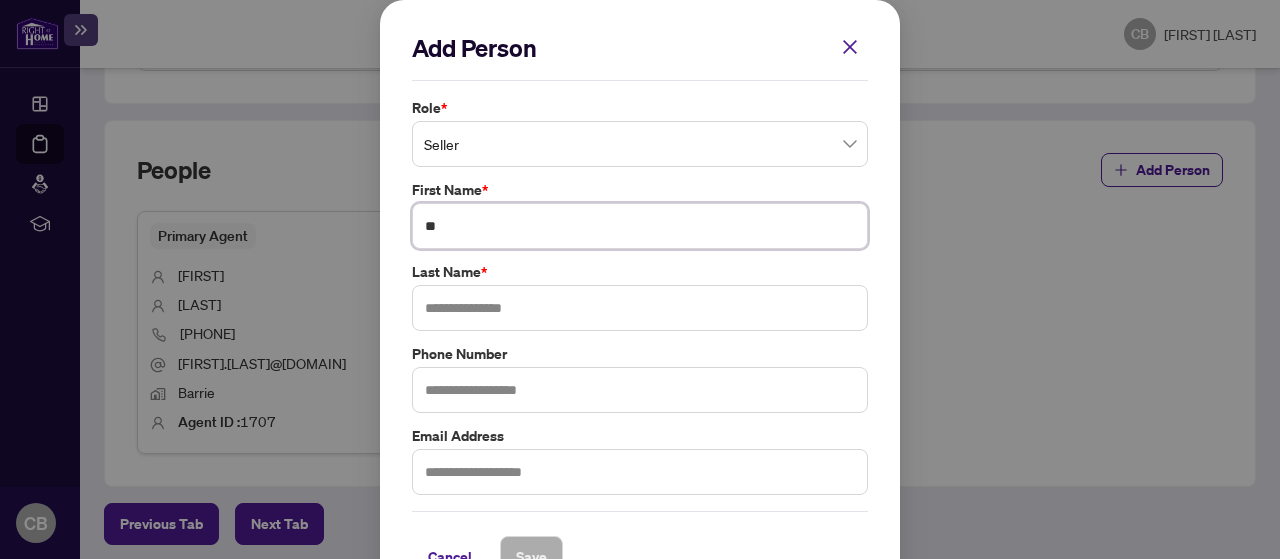 type on "*" 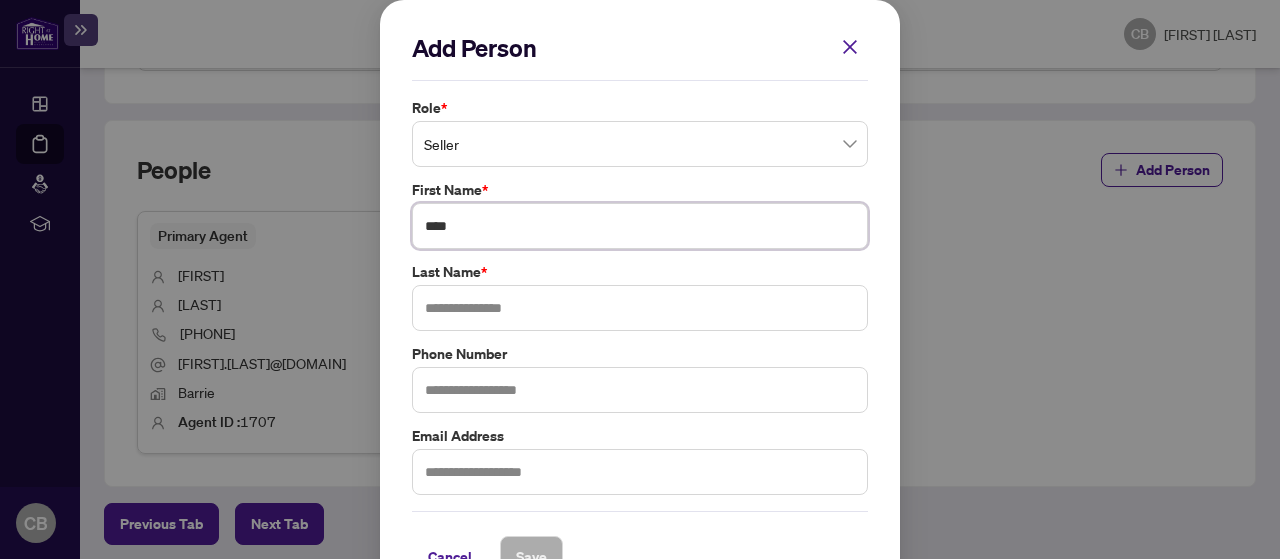 type on "****" 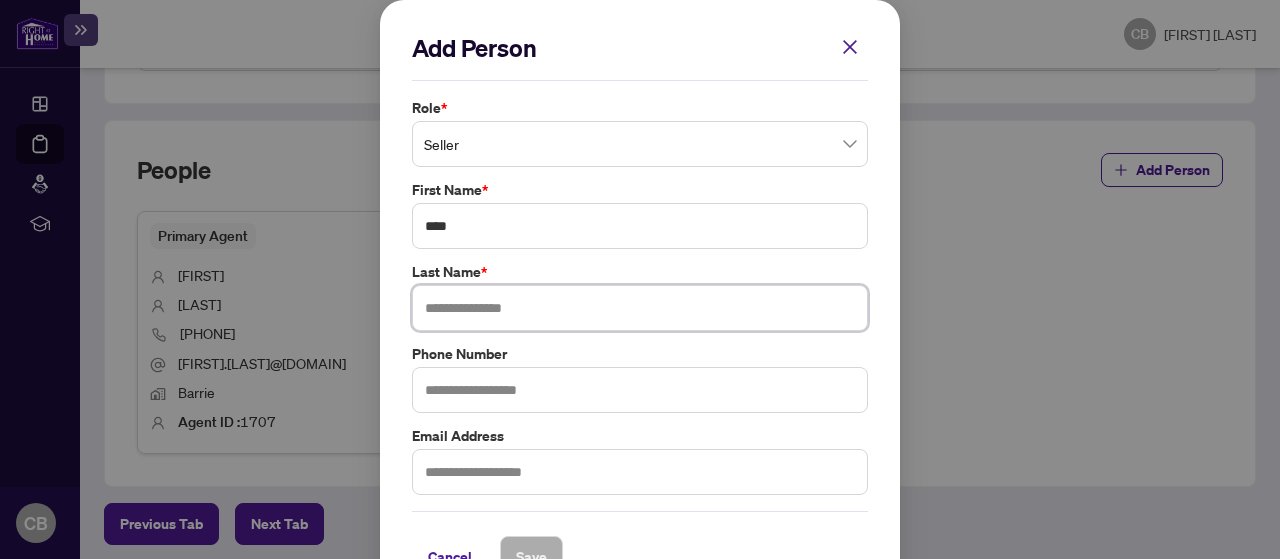 click at bounding box center [640, 308] 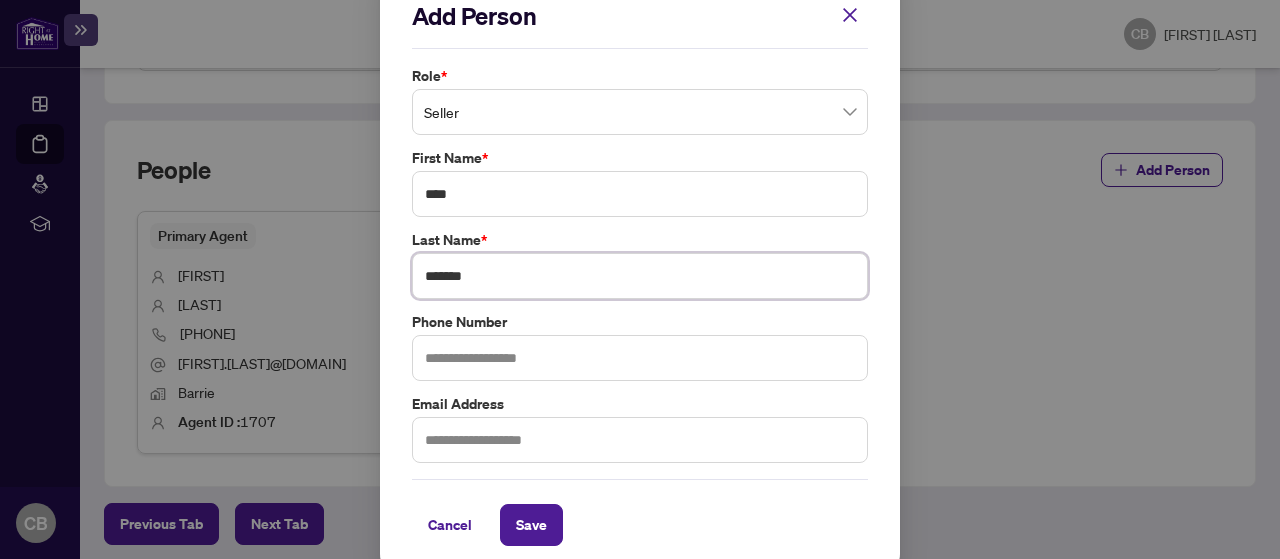 scroll, scrollTop: 40, scrollLeft: 0, axis: vertical 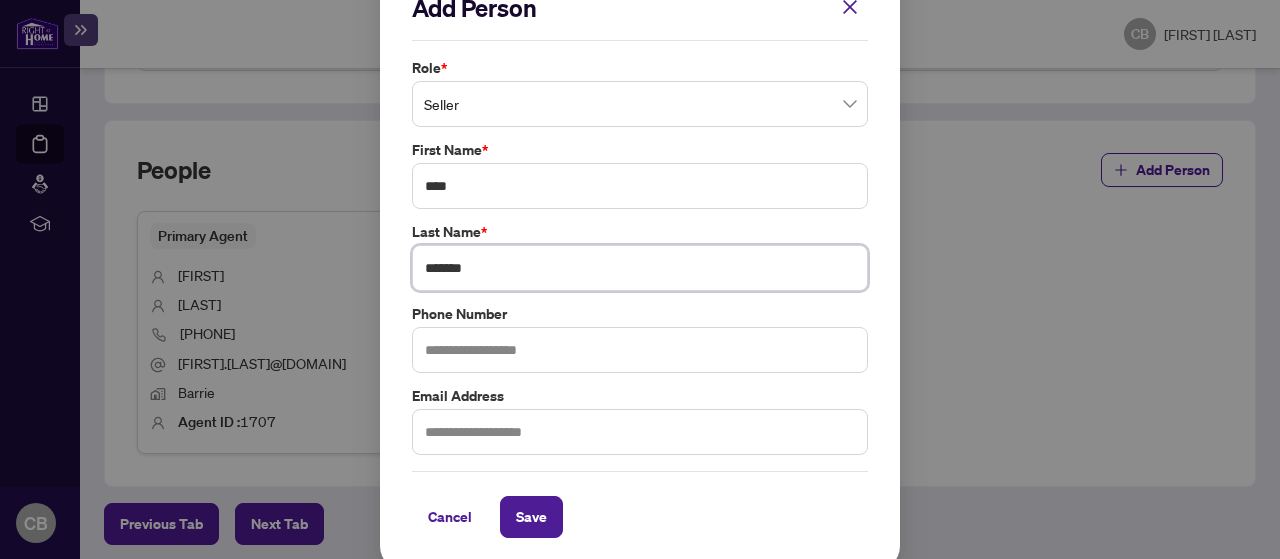 type on "*******" 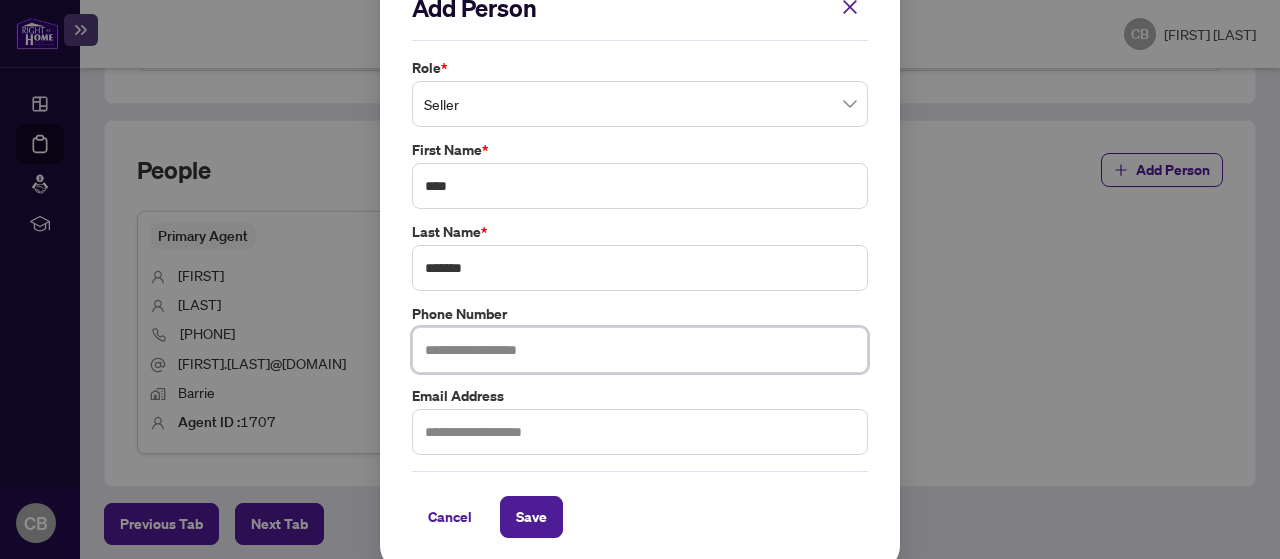 click at bounding box center [640, 350] 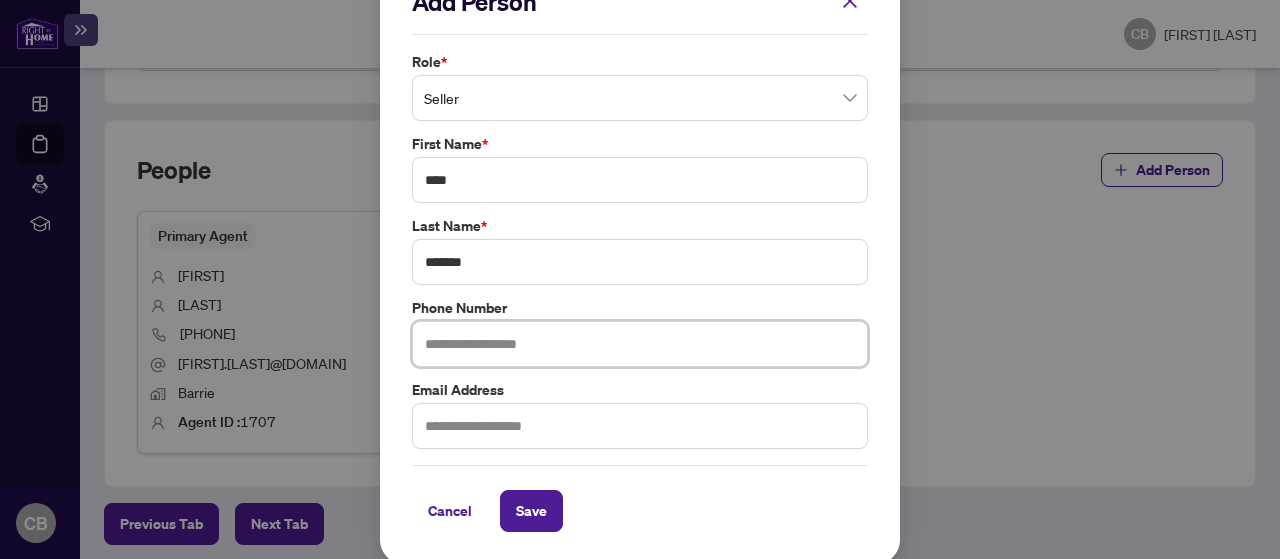 scroll, scrollTop: 46, scrollLeft: 0, axis: vertical 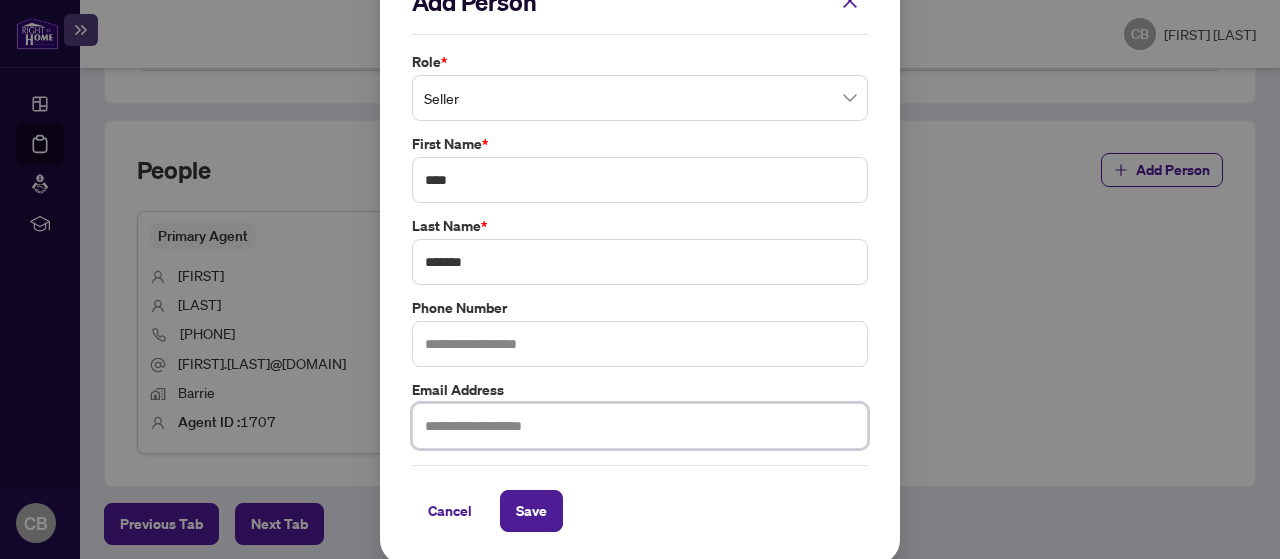 click at bounding box center (640, 426) 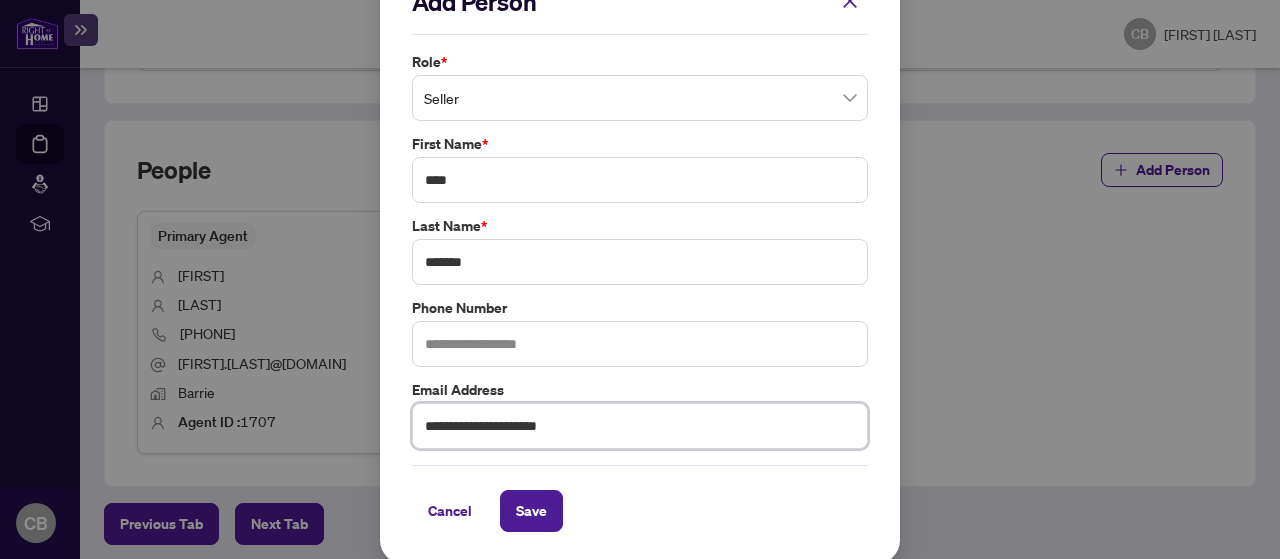 type on "**********" 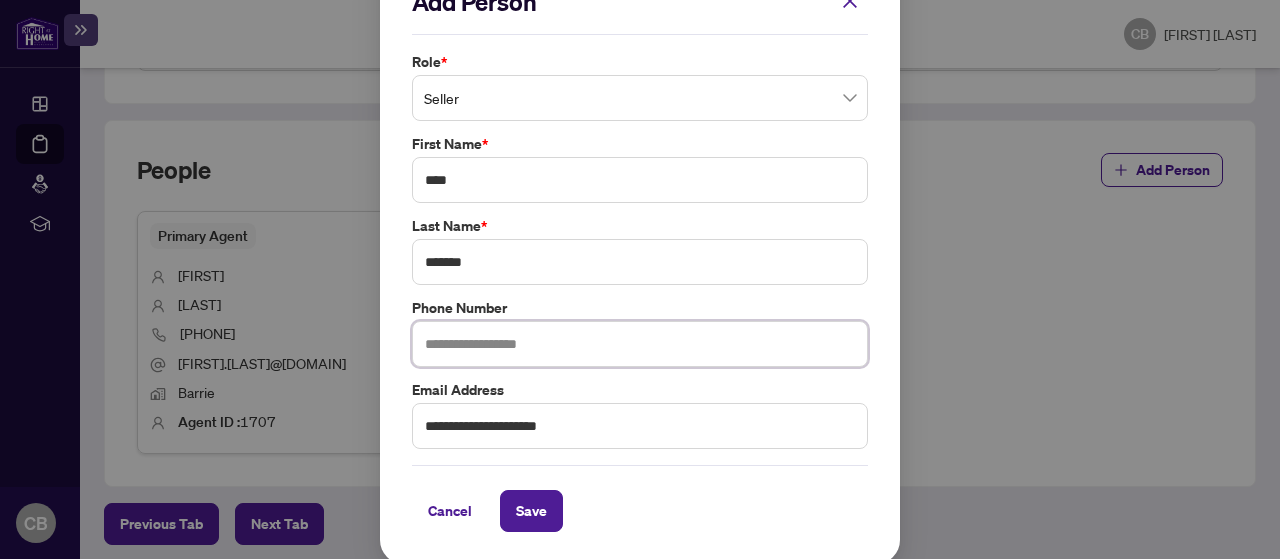click at bounding box center (640, 344) 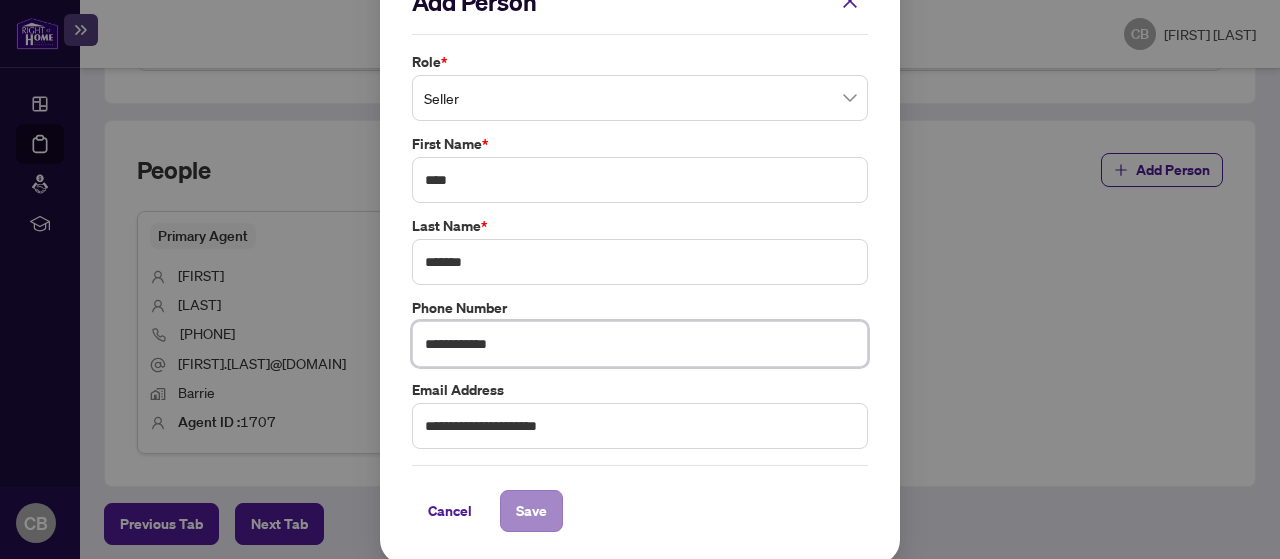 type on "**********" 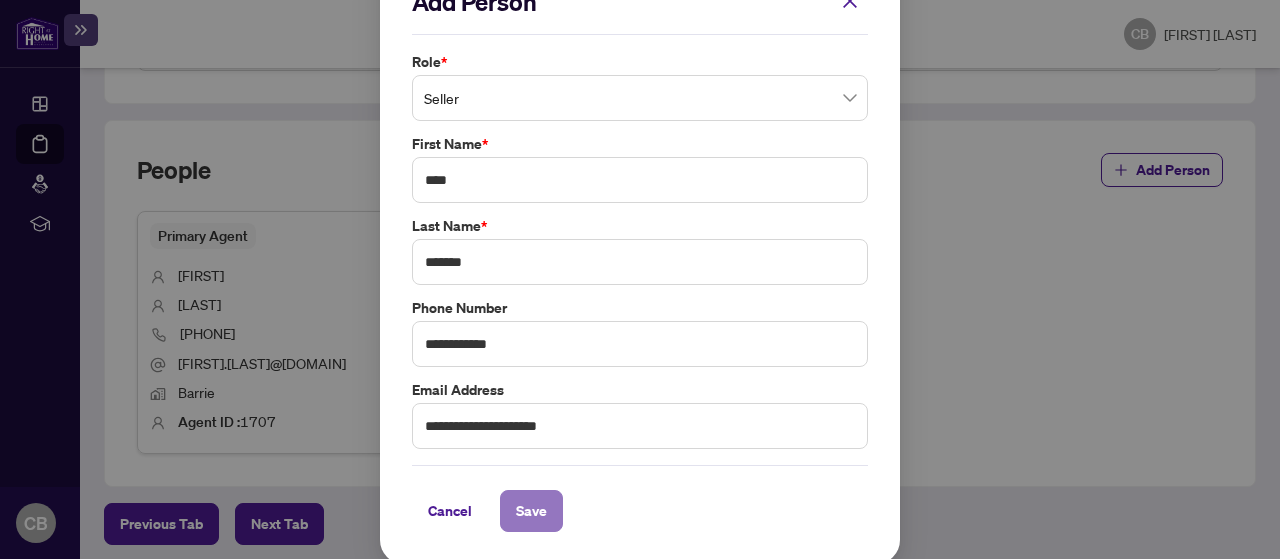 click on "Save" at bounding box center [531, 511] 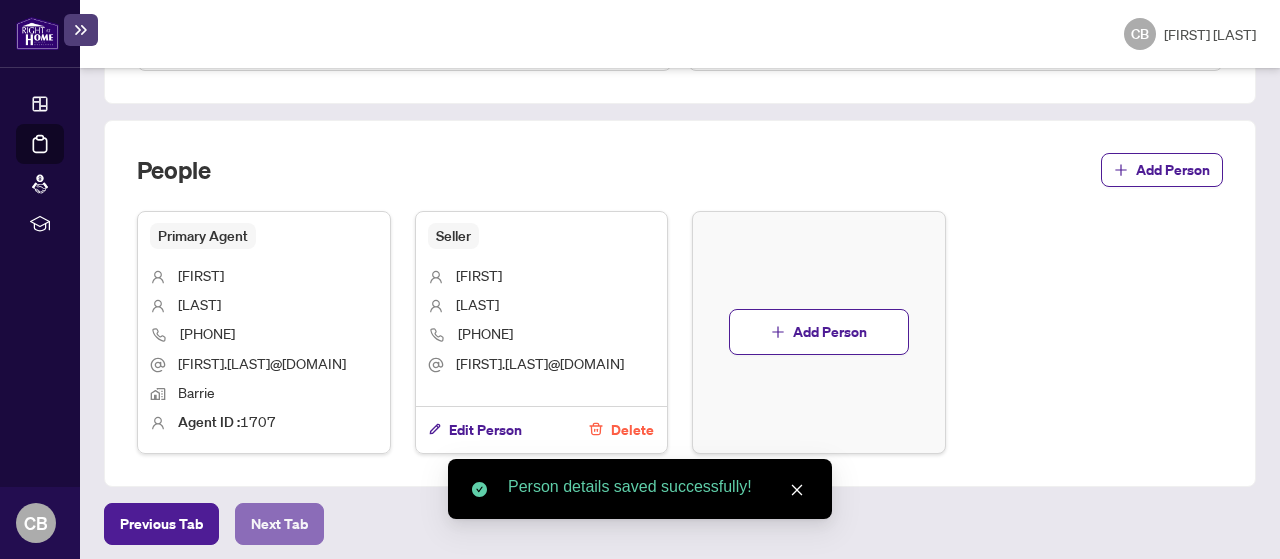 click on "Next Tab" at bounding box center [279, 524] 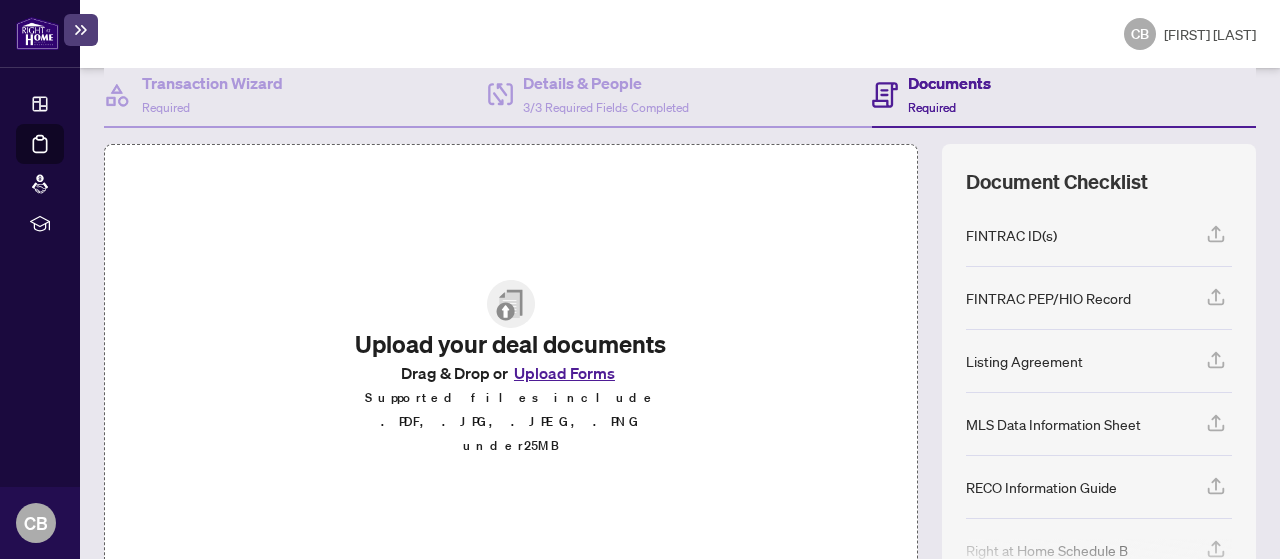 scroll, scrollTop: 260, scrollLeft: 0, axis: vertical 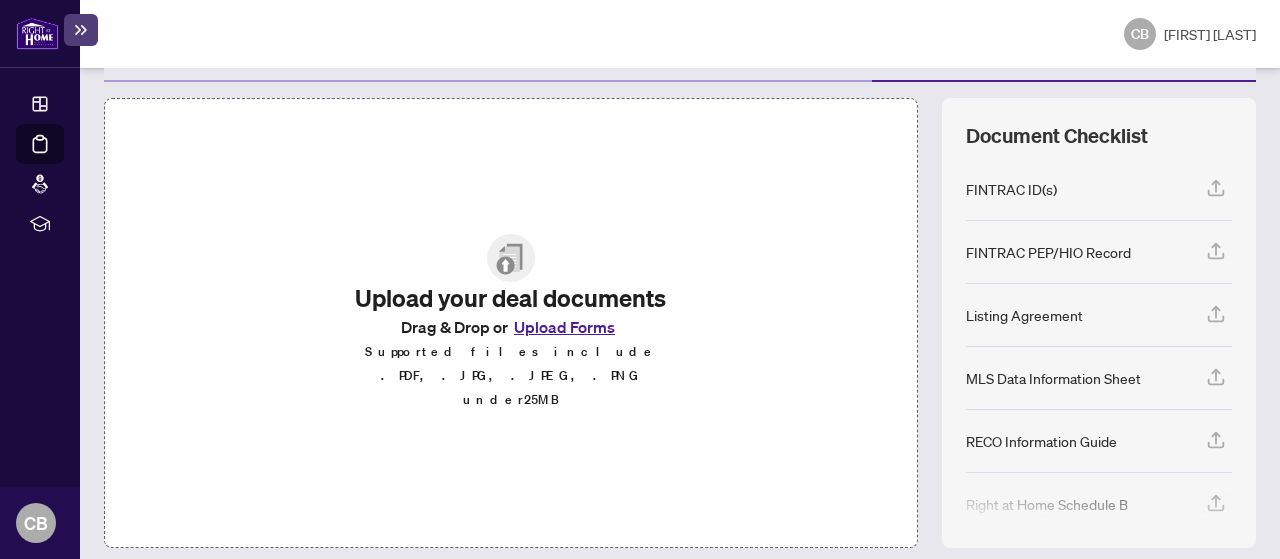 click on "Supported files include   .PDF, .JPG, .JPEG, .PNG   under  25 MB" at bounding box center (511, 376) 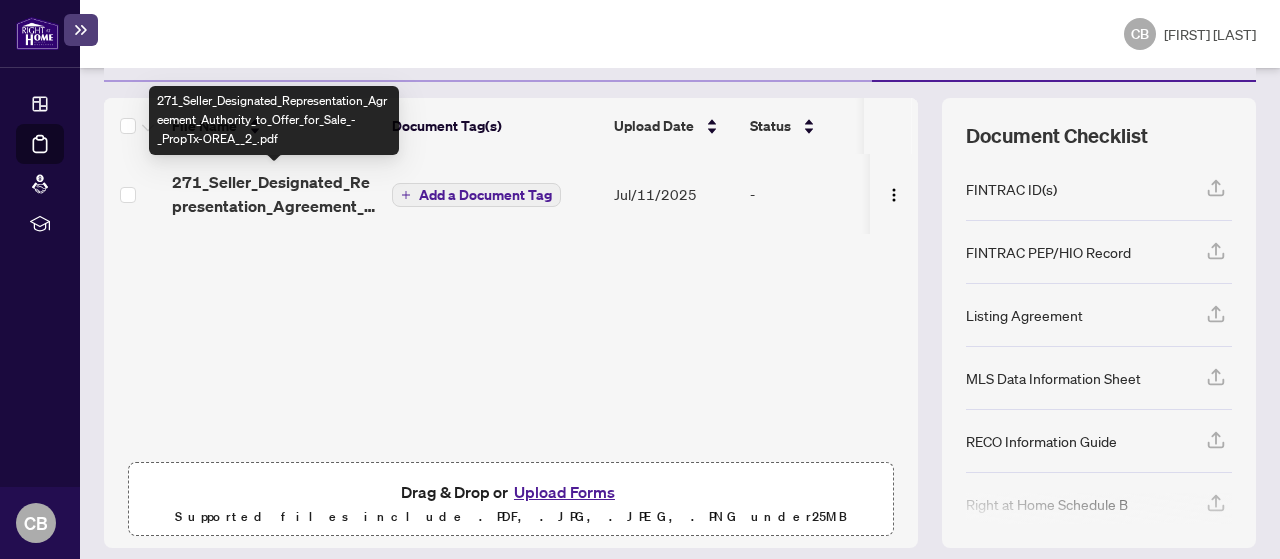 click on "271_Seller_Designated_Representation_Agreement_Authority_to_Offer_for_Sale_-_PropTx-OREA__2_.pdf" at bounding box center [274, 194] 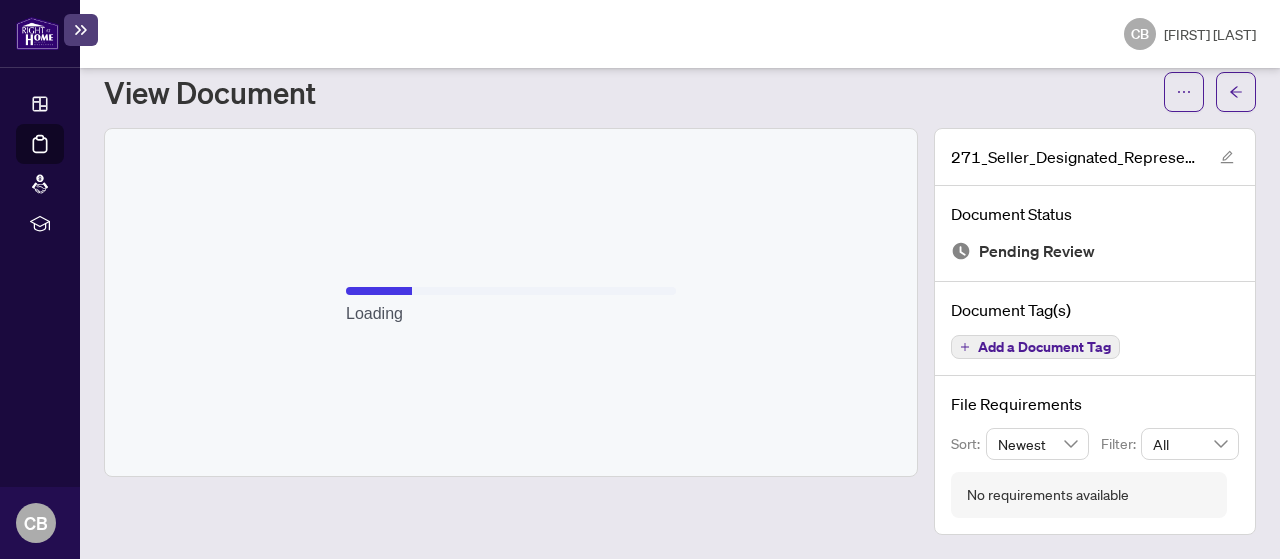 scroll, scrollTop: 54, scrollLeft: 0, axis: vertical 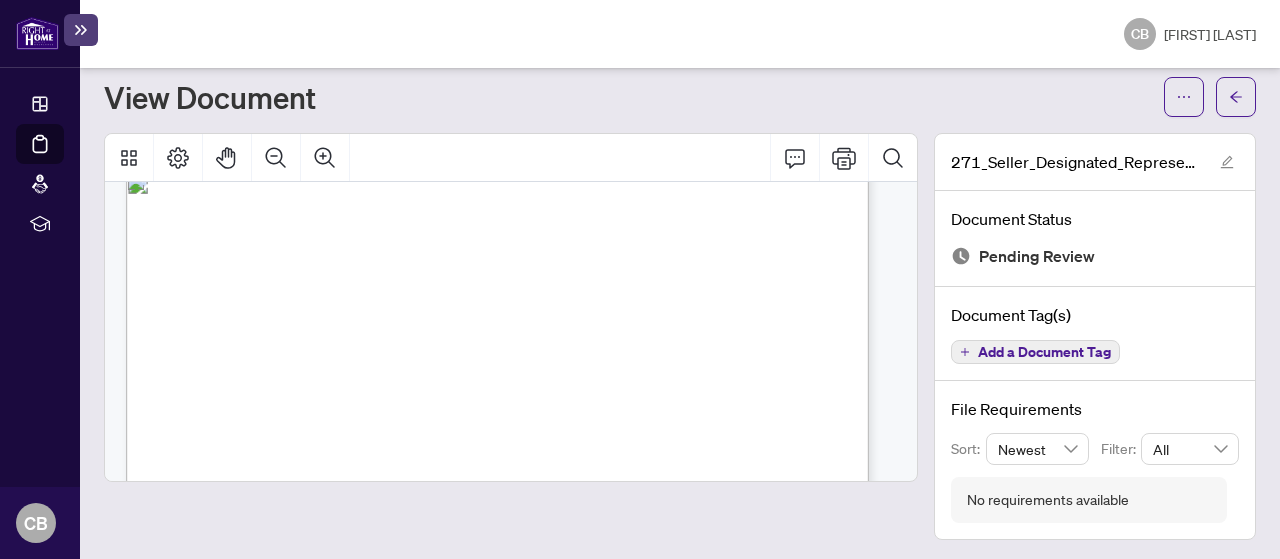 click on "Add a Document Tag" at bounding box center (1044, 352) 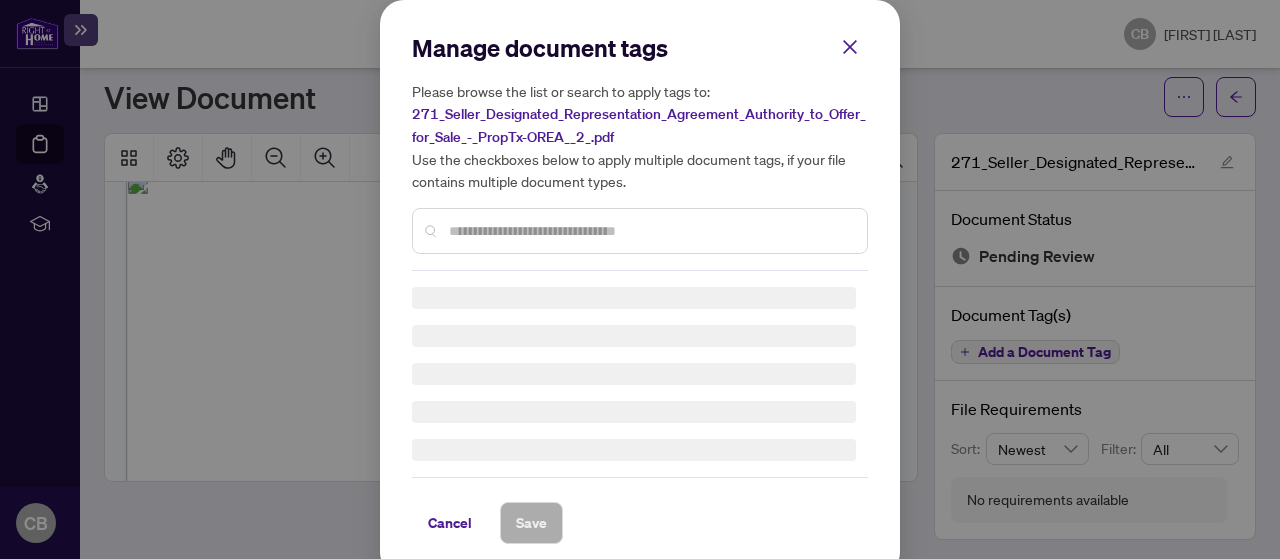click at bounding box center [650, 231] 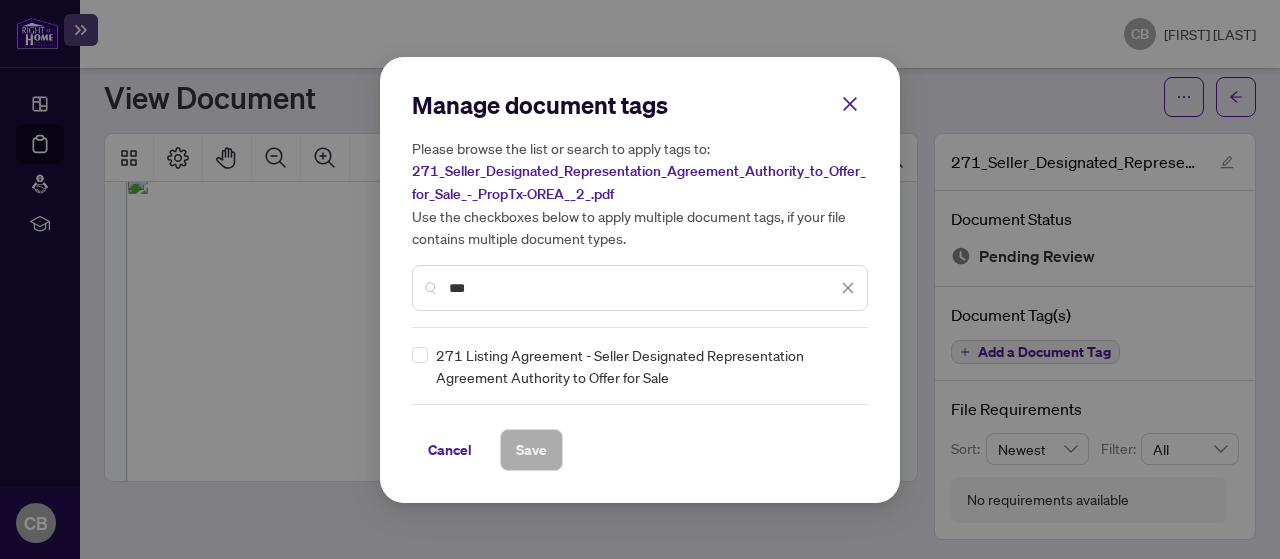 type on "***" 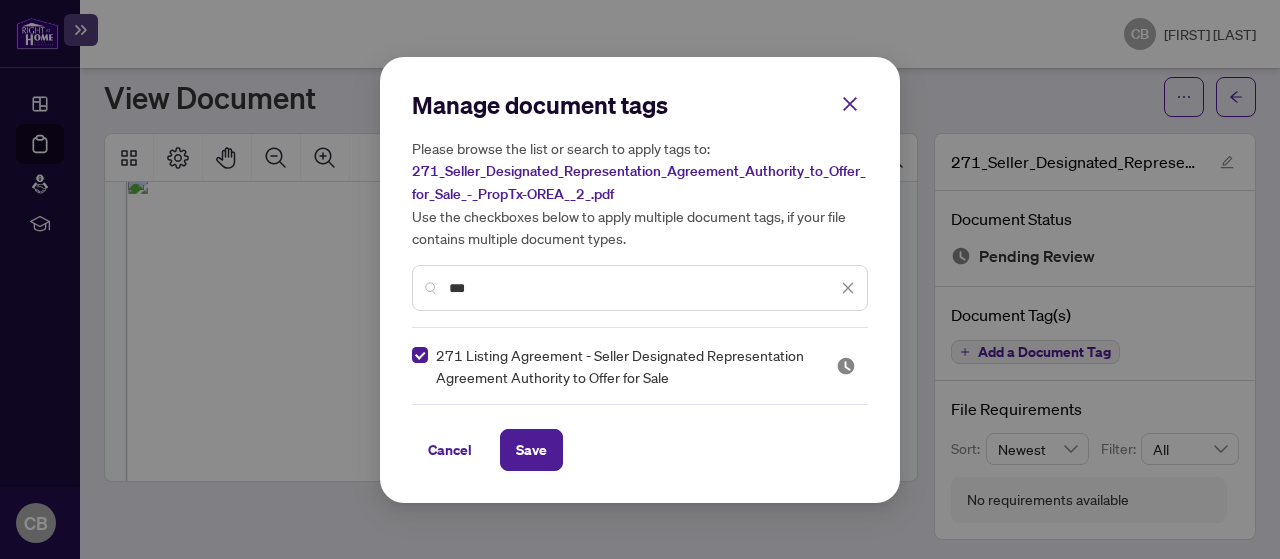 drag, startPoint x: 500, startPoint y: 292, endPoint x: 333, endPoint y: 290, distance: 167.01198 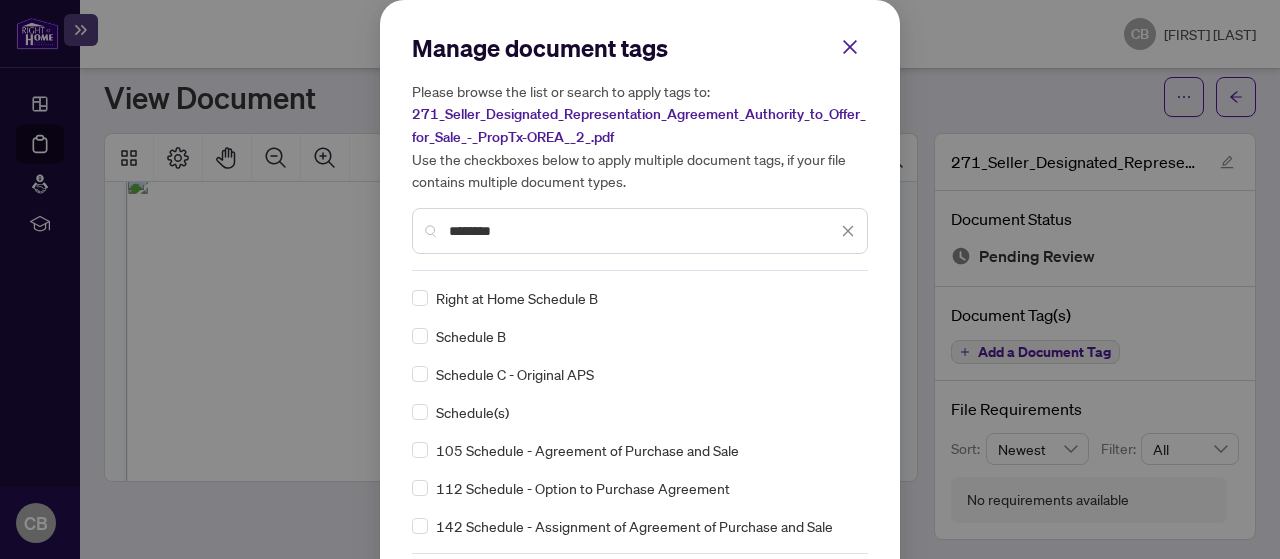 type on "********" 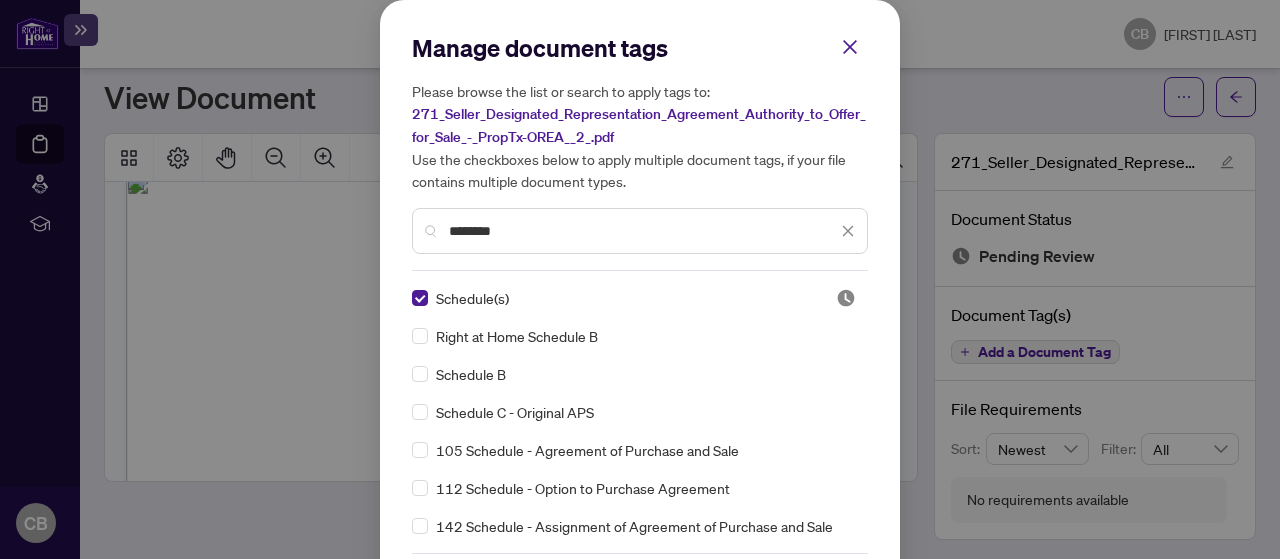drag, startPoint x: 608, startPoint y: 229, endPoint x: 360, endPoint y: 277, distance: 252.60245 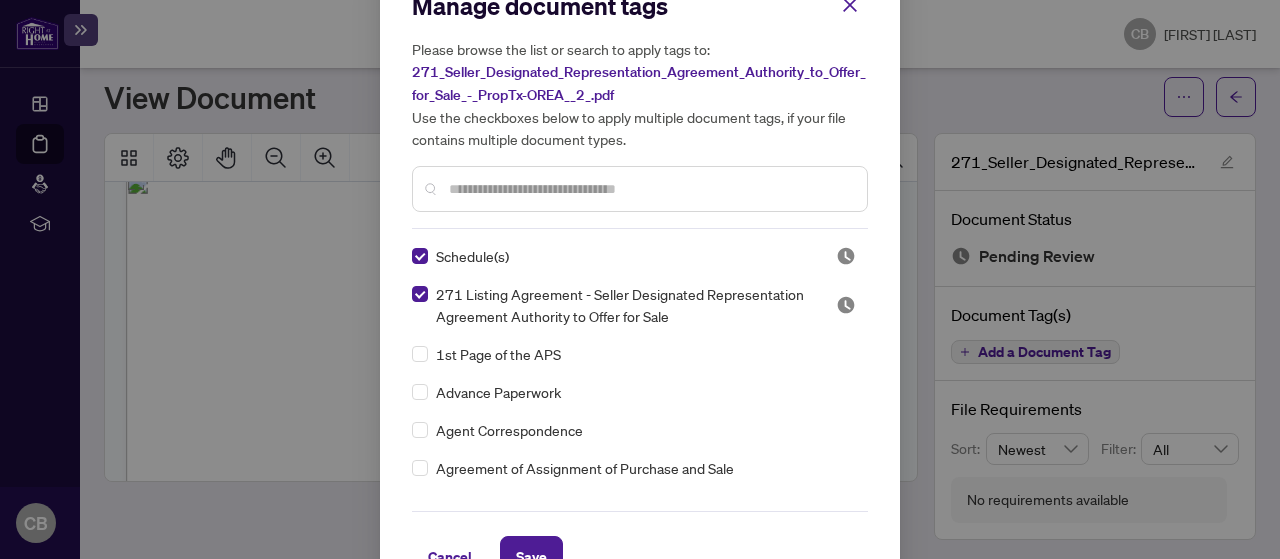 scroll, scrollTop: 89, scrollLeft: 0, axis: vertical 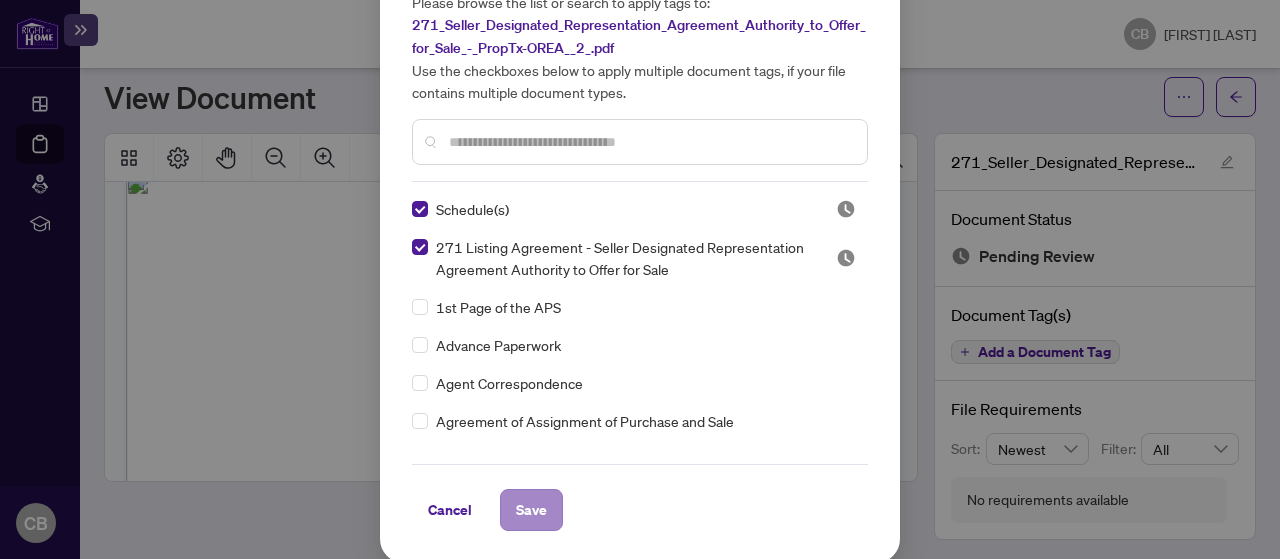 type 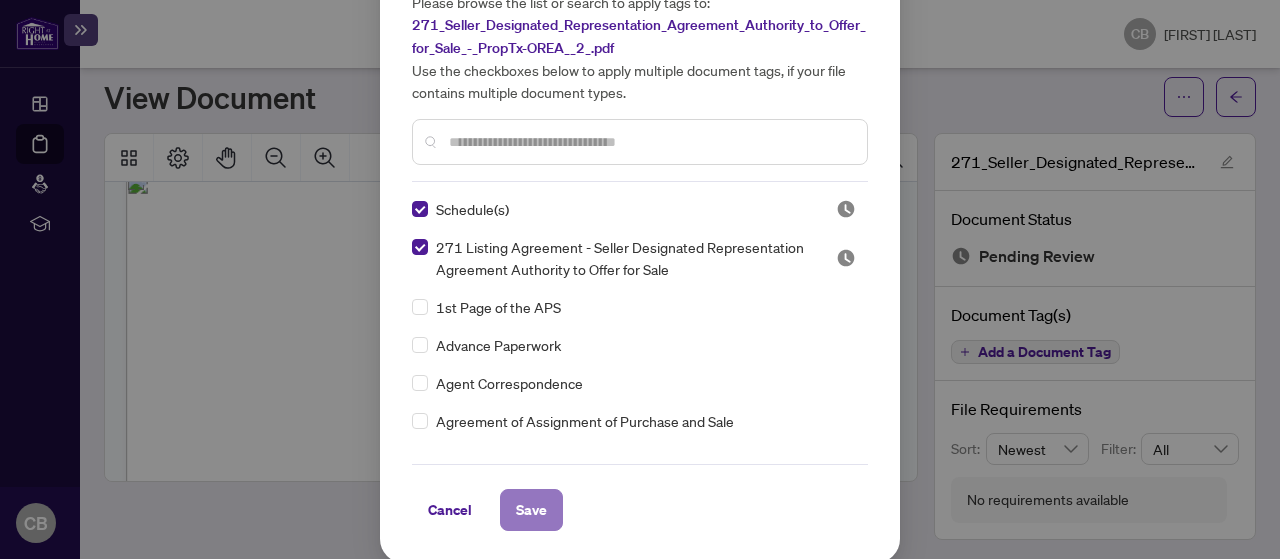 click on "Save" at bounding box center (531, 510) 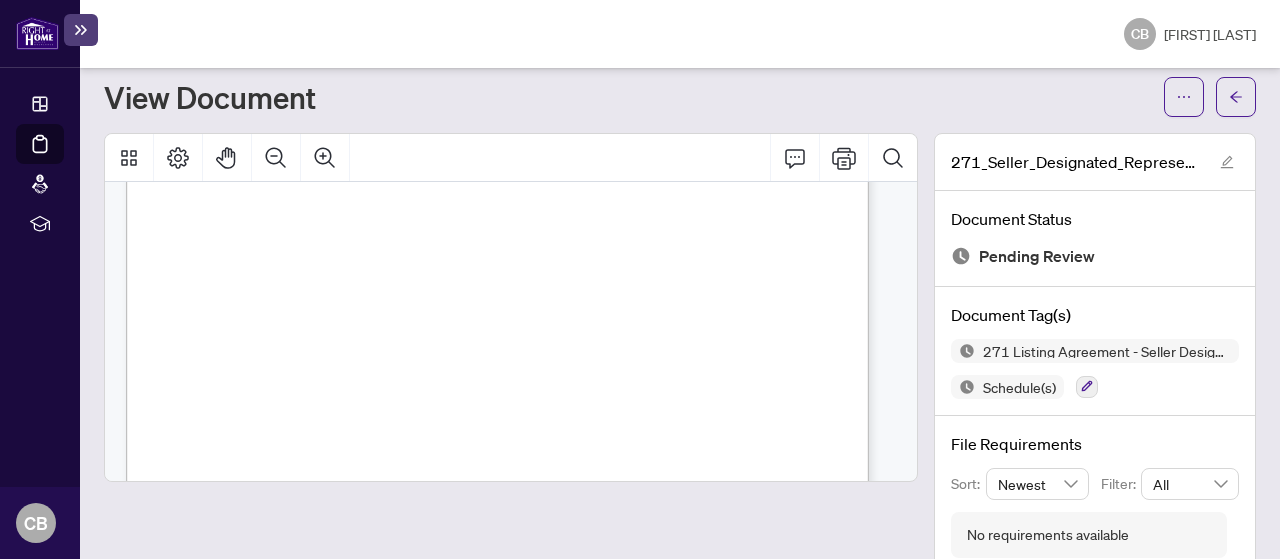 scroll, scrollTop: 4500, scrollLeft: 0, axis: vertical 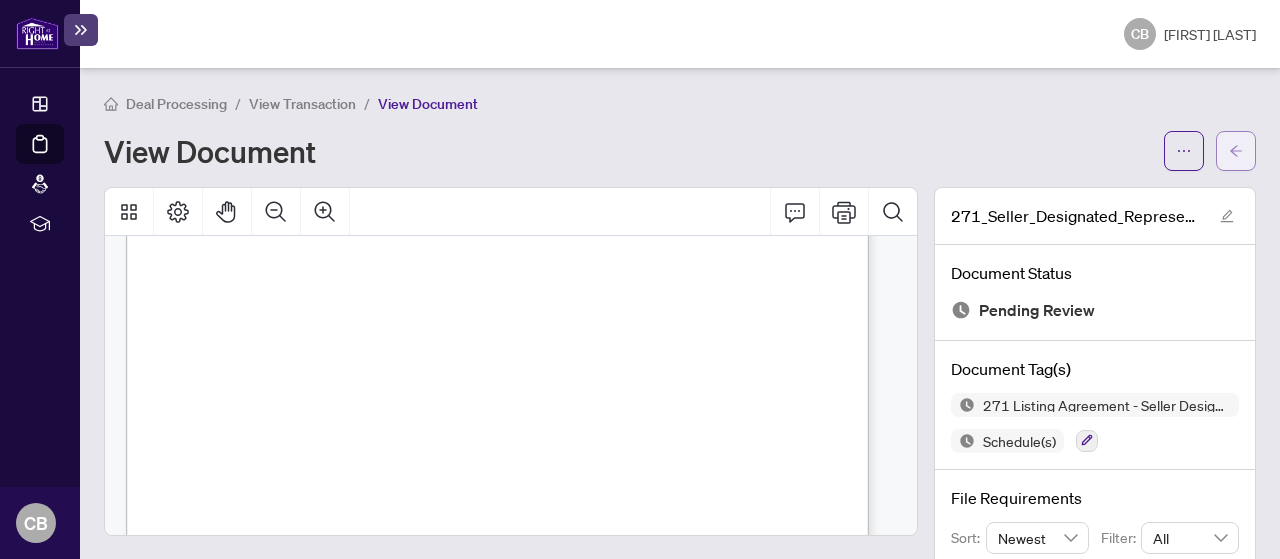 click 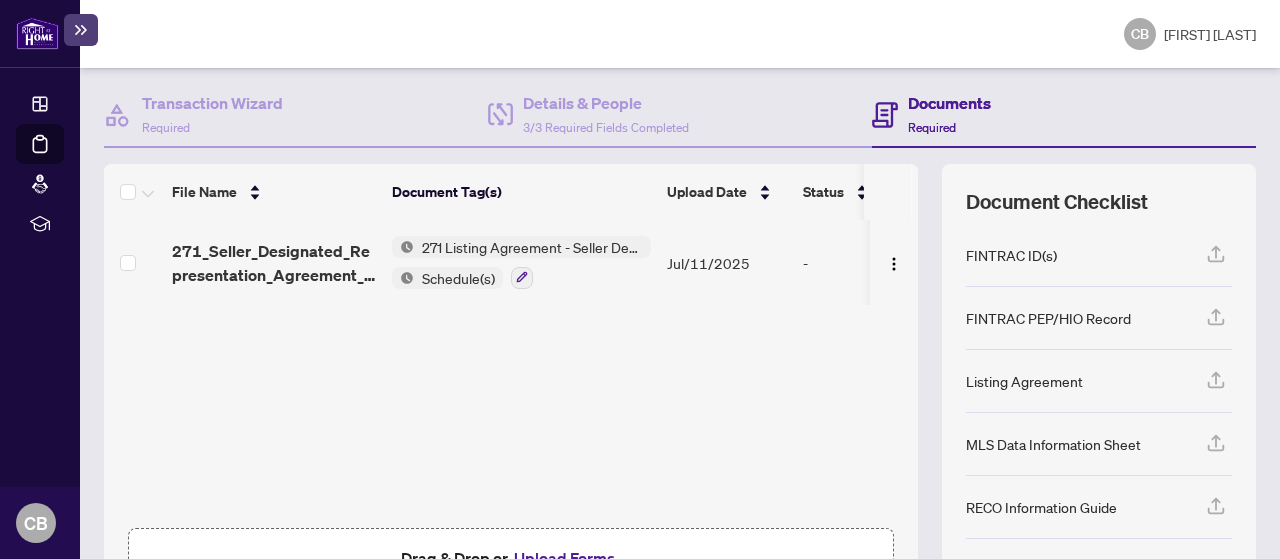 scroll, scrollTop: 306, scrollLeft: 0, axis: vertical 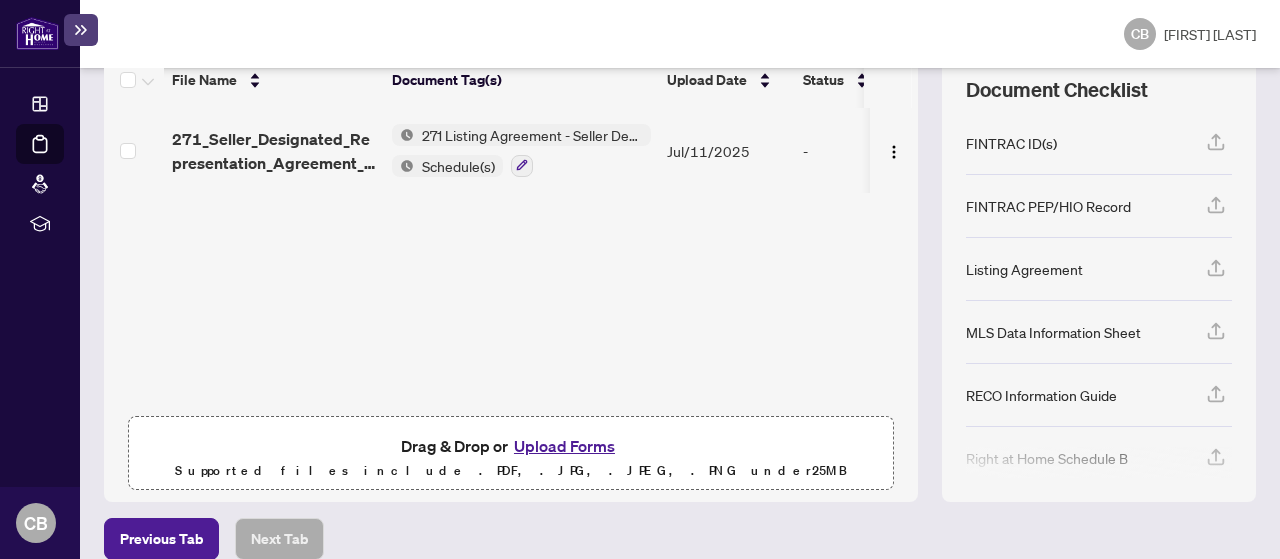 click on "Upload Forms" at bounding box center [564, 446] 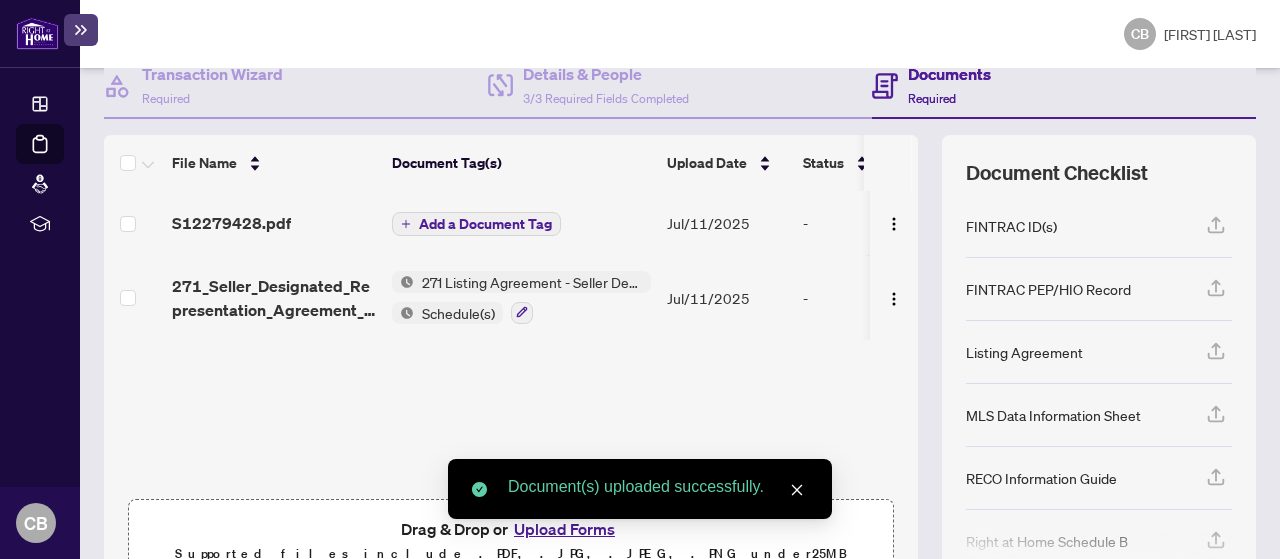 scroll, scrollTop: 193, scrollLeft: 0, axis: vertical 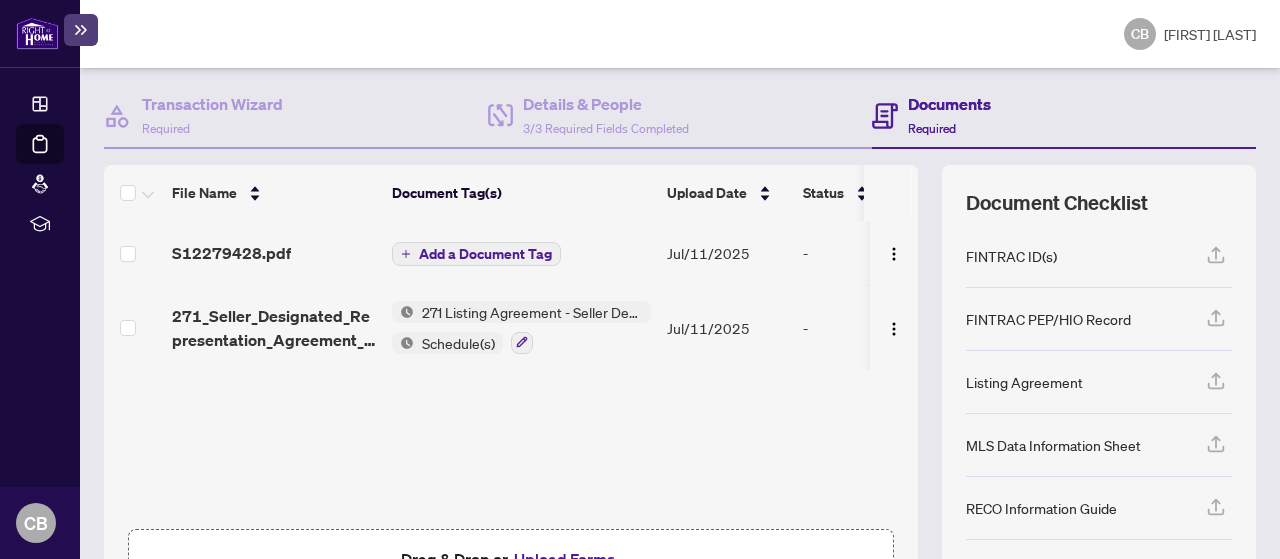 click on "Add a Document Tag" at bounding box center [485, 254] 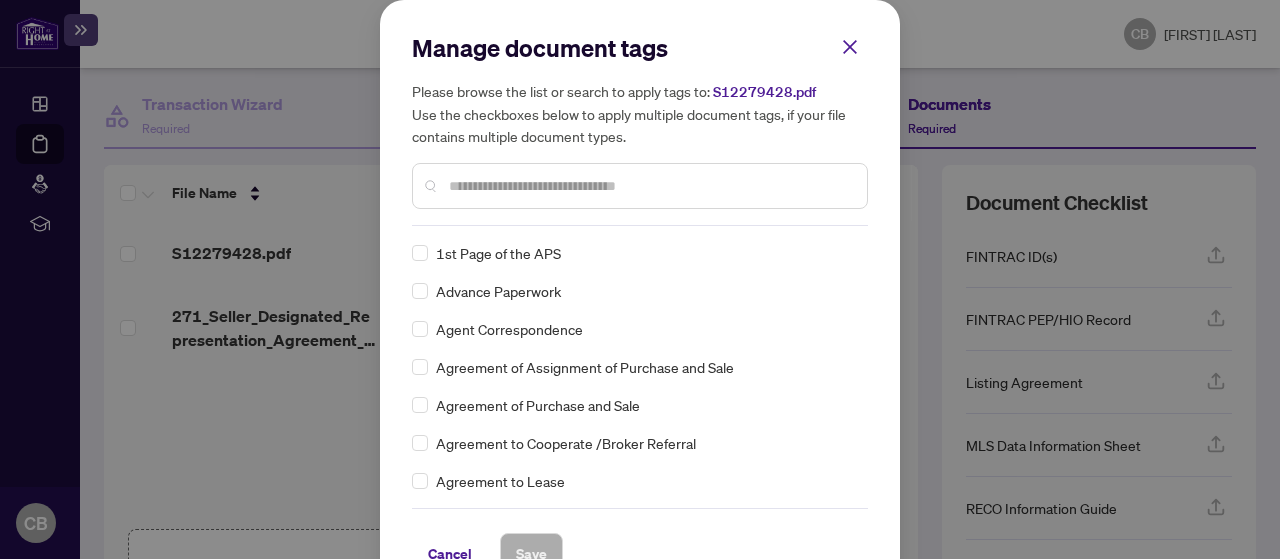 click at bounding box center [640, 186] 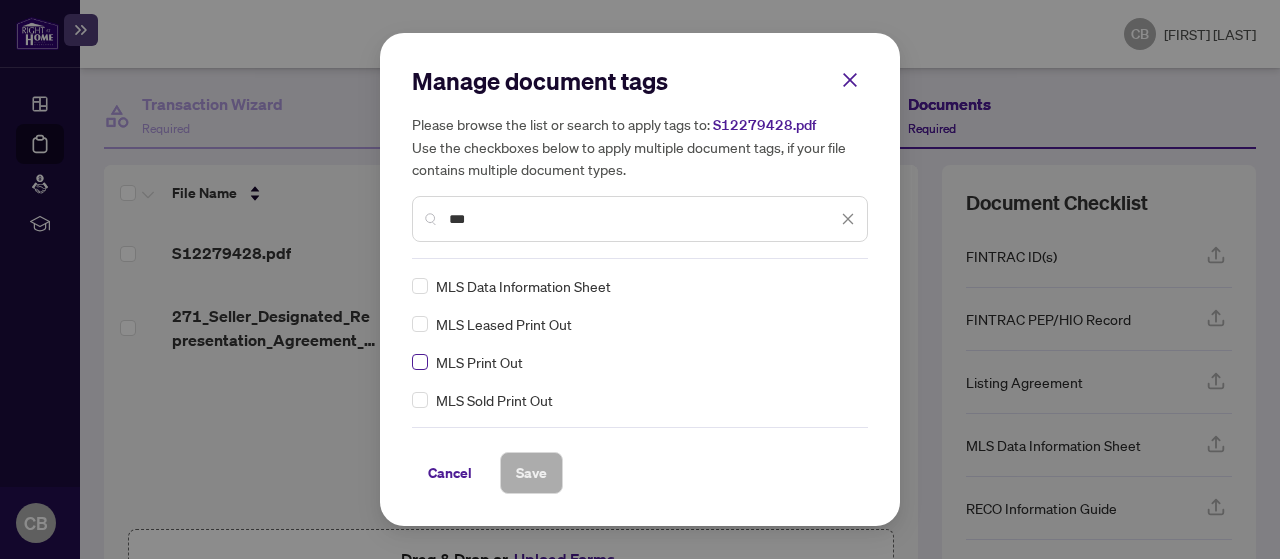 type on "***" 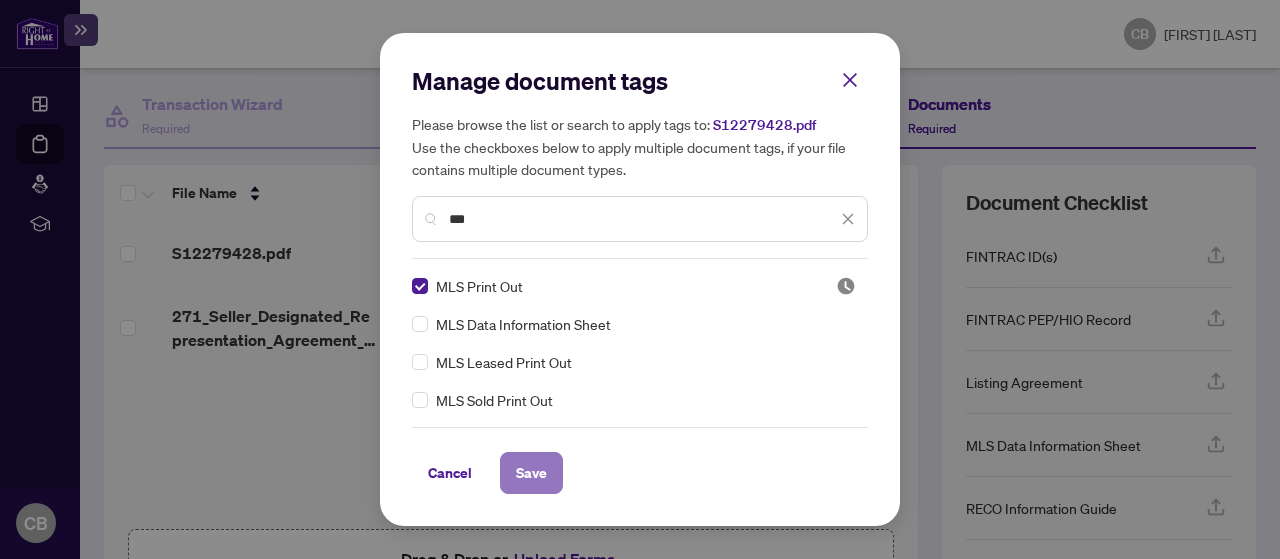 click on "Save" at bounding box center [531, 473] 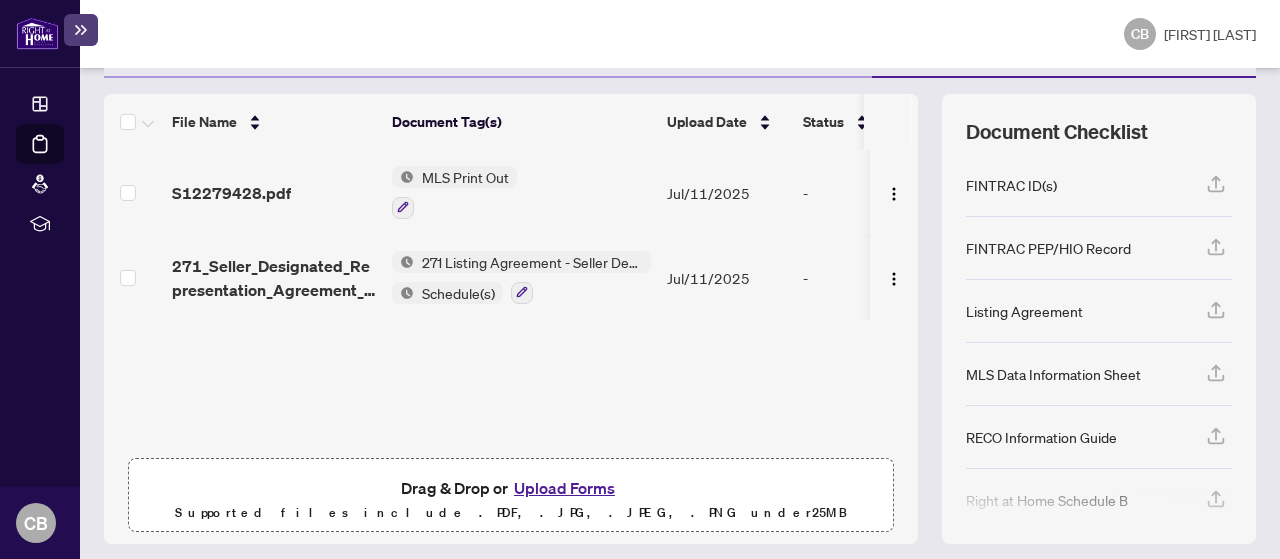 scroll, scrollTop: 327, scrollLeft: 0, axis: vertical 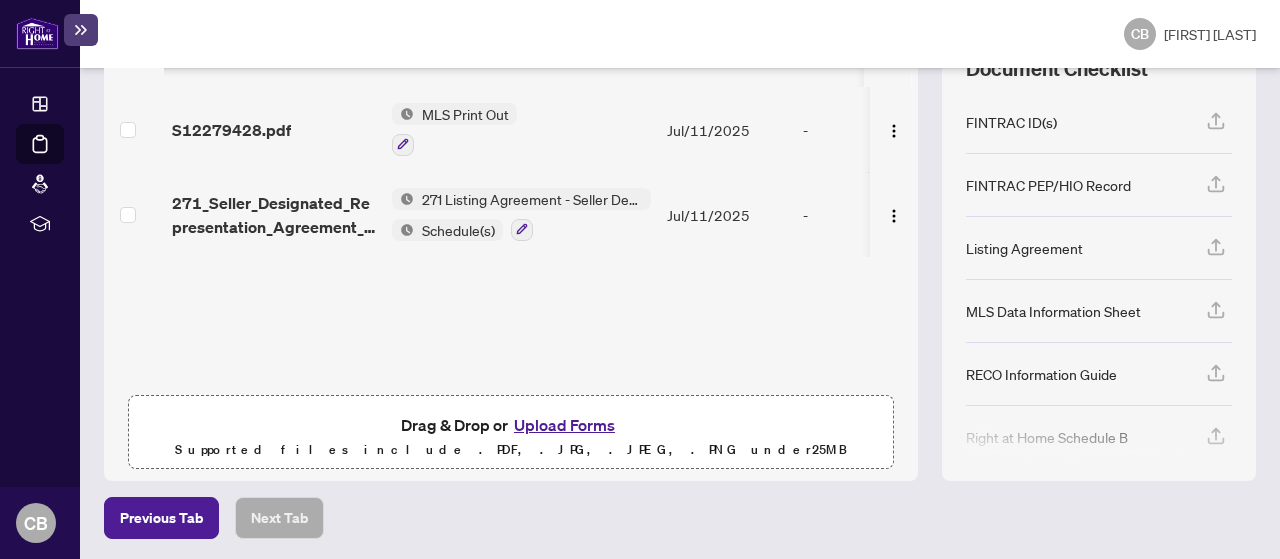 click on "Supported files include   .PDF, .JPG, .JPEG, .PNG   under  25 MB" at bounding box center [511, 450] 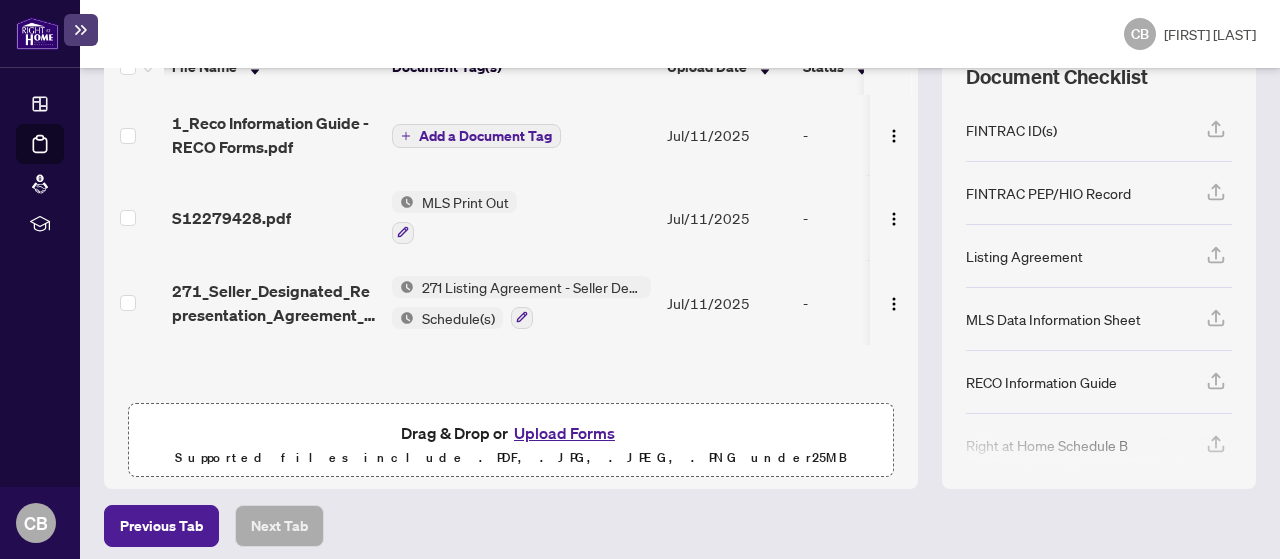 scroll, scrollTop: 327, scrollLeft: 0, axis: vertical 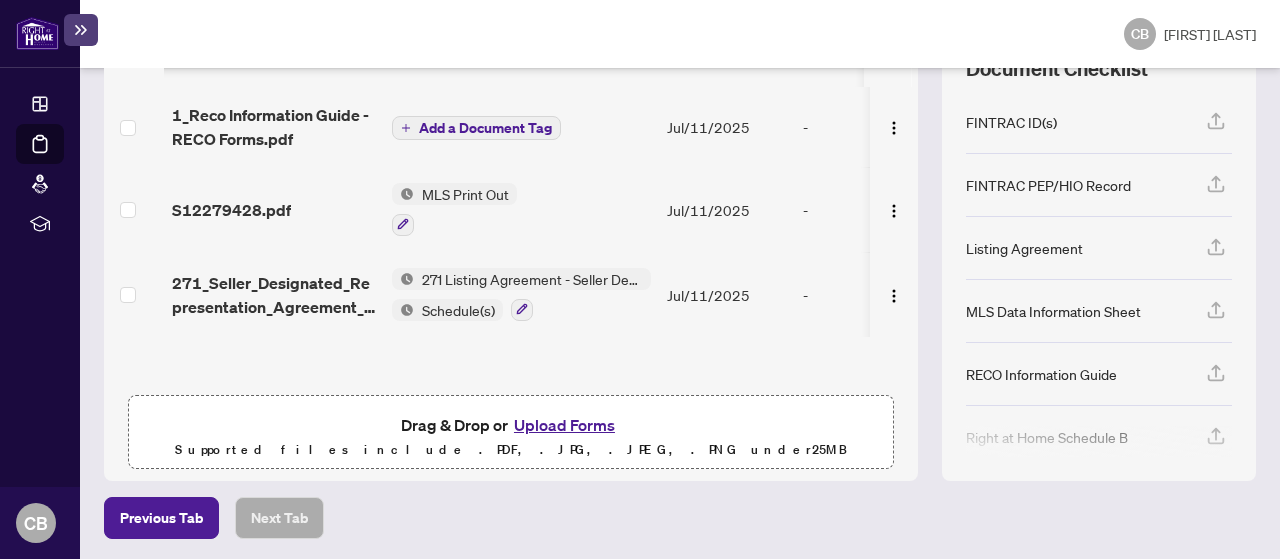 click on "Upload Forms" at bounding box center [564, 425] 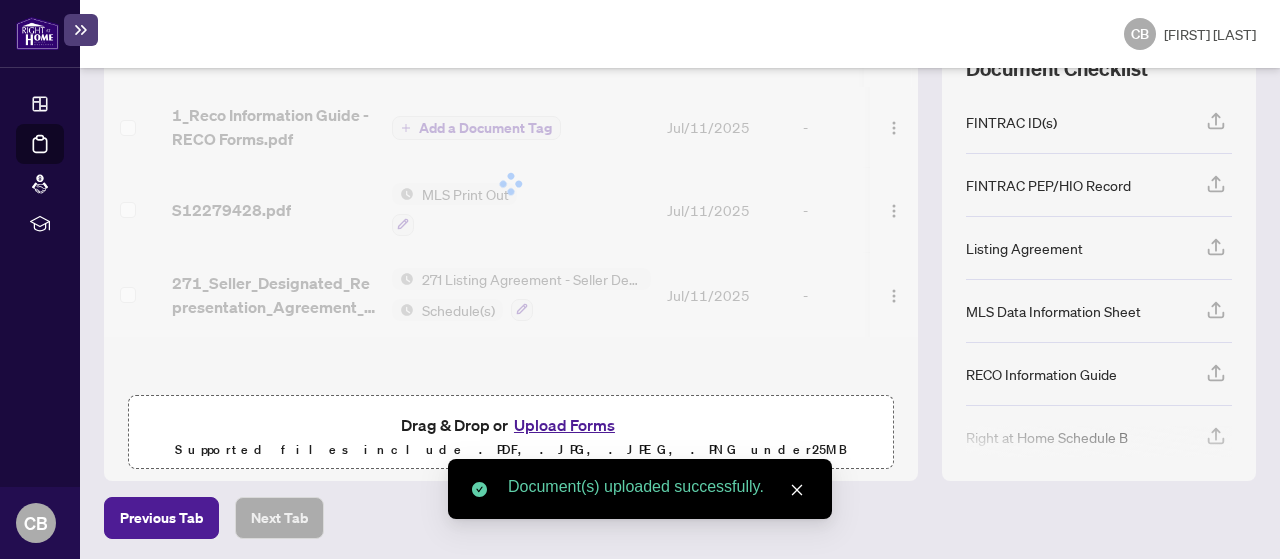 click on "File Name Document Tag(s) Upload Date Status             1_Reco Information Guide - RECO Forms.pdf Add a Document Tag Jul/11/2025 - S12279428.pdf MLS Print Out Jul/11/2025 - 271_Seller_Designated_Representation_Agreement_Authority_to_Offer_for_Sale_-_PropTx-OREA__2_.pdf 271 Listing Agreement - Seller Designated Representation Agreement Authority
to Offer for Sale Schedule(s) Jul/11/2025 - Drag & Drop or Upload Forms Supported files include   .PDF, .JPG, .JPEG, .PNG   under  25 MB" at bounding box center [511, 256] 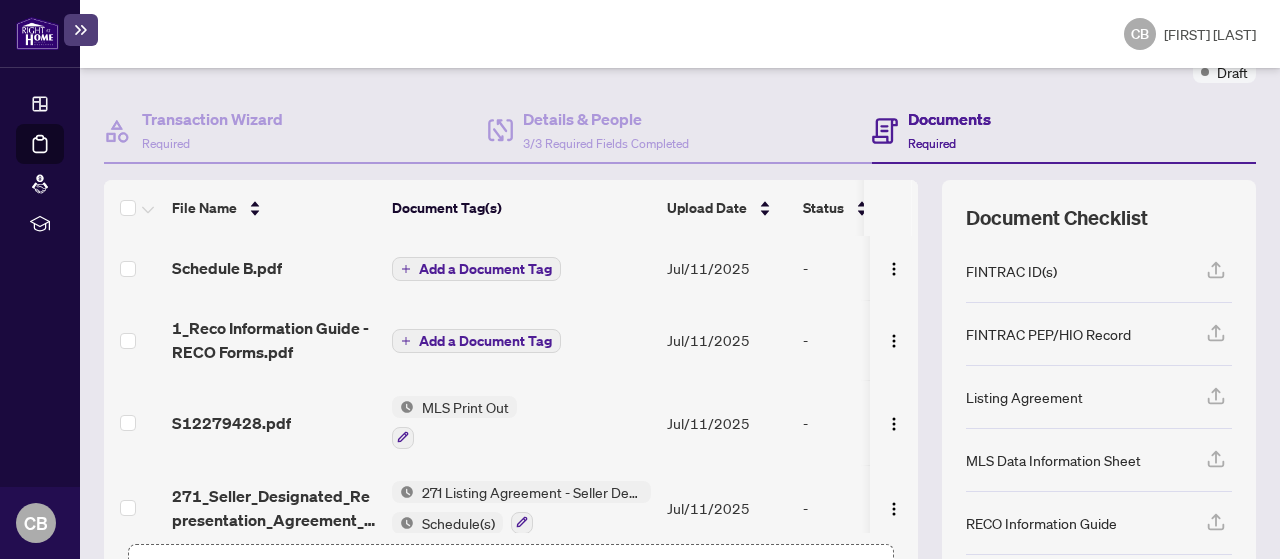 scroll, scrollTop: 180, scrollLeft: 0, axis: vertical 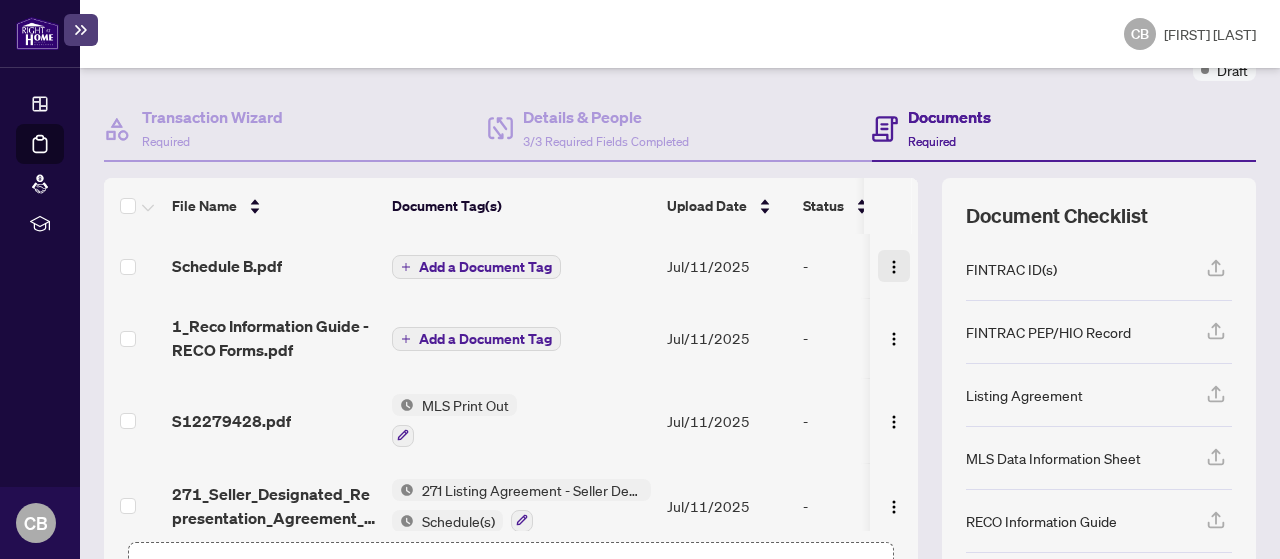 click at bounding box center [894, 266] 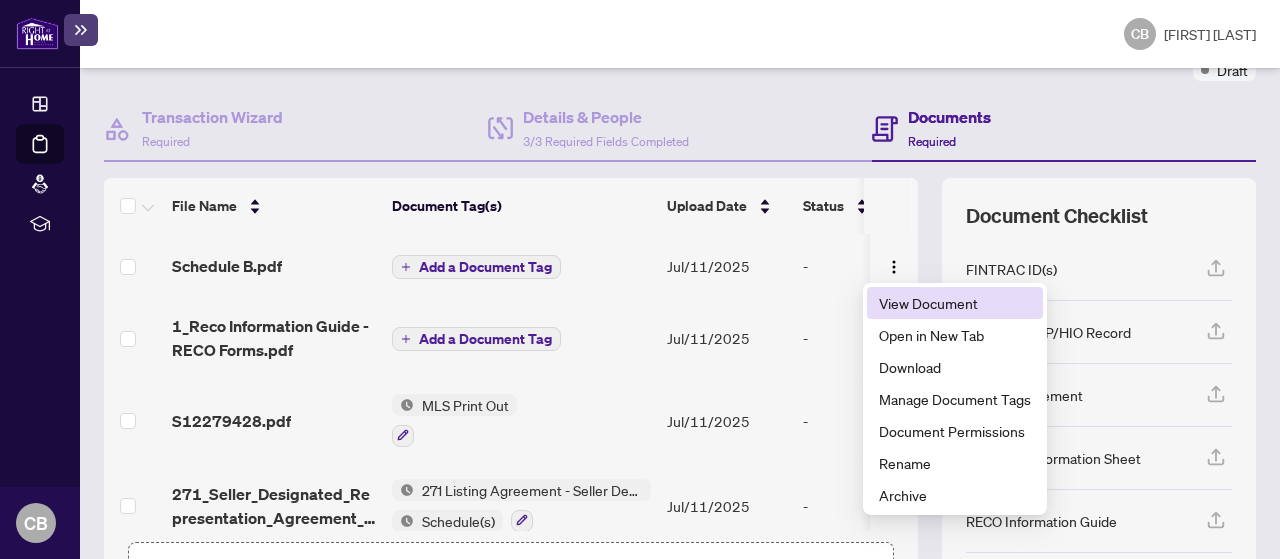 click on "View Document" at bounding box center [955, 303] 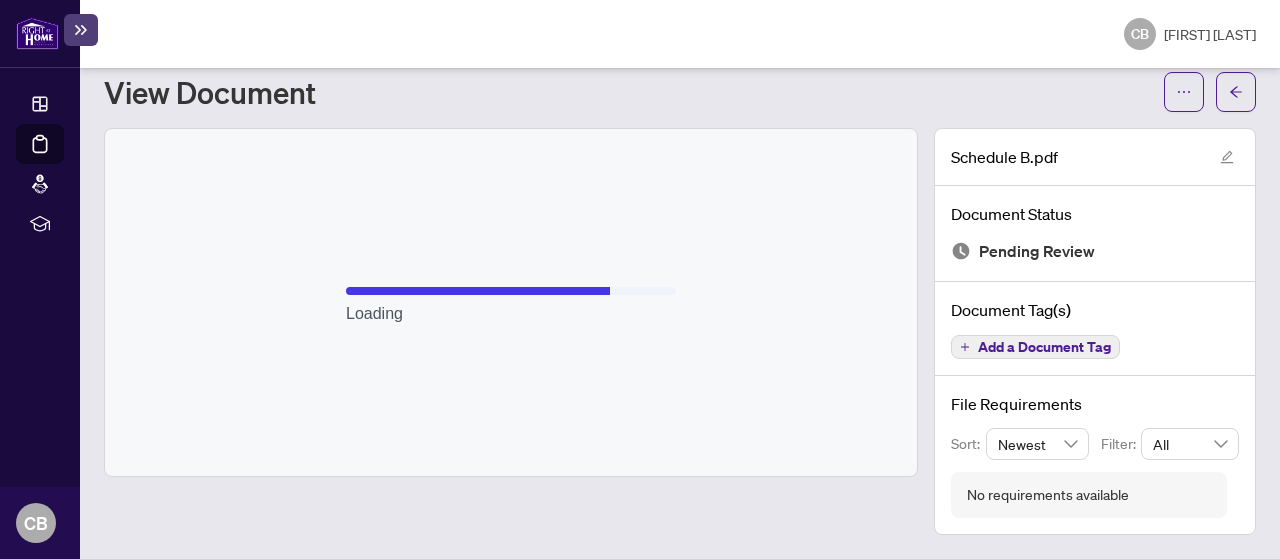 scroll, scrollTop: 54, scrollLeft: 0, axis: vertical 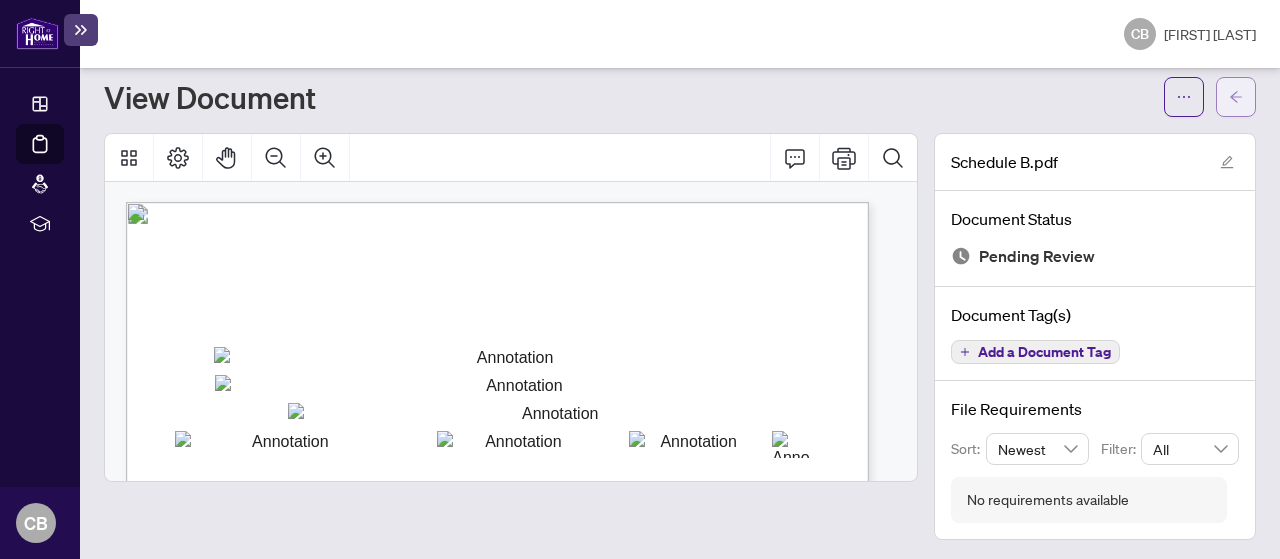 click 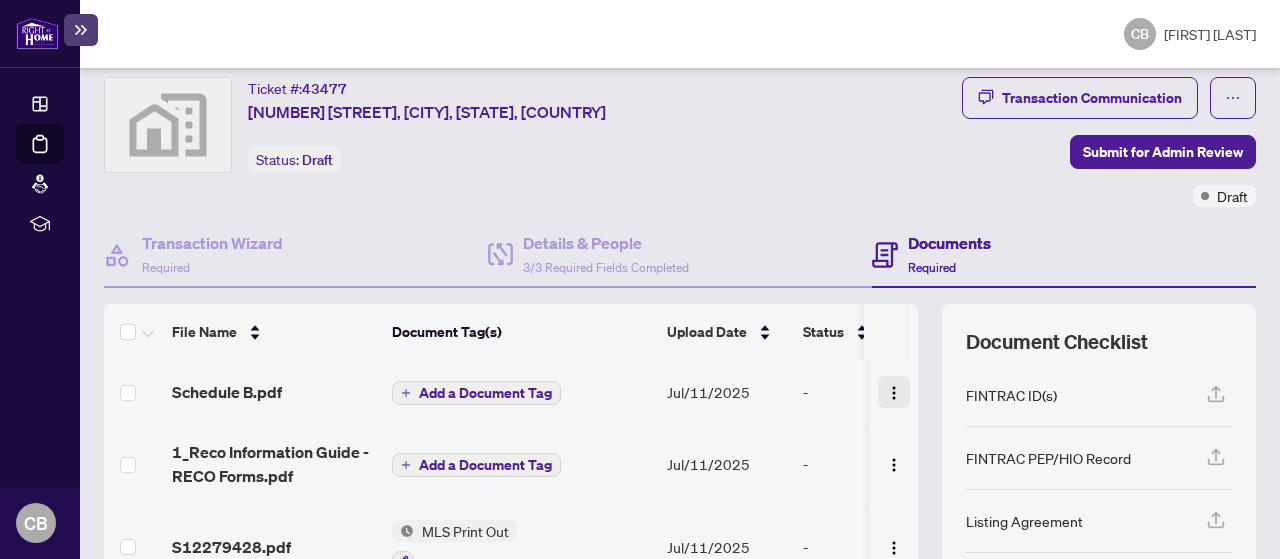 click at bounding box center [894, 393] 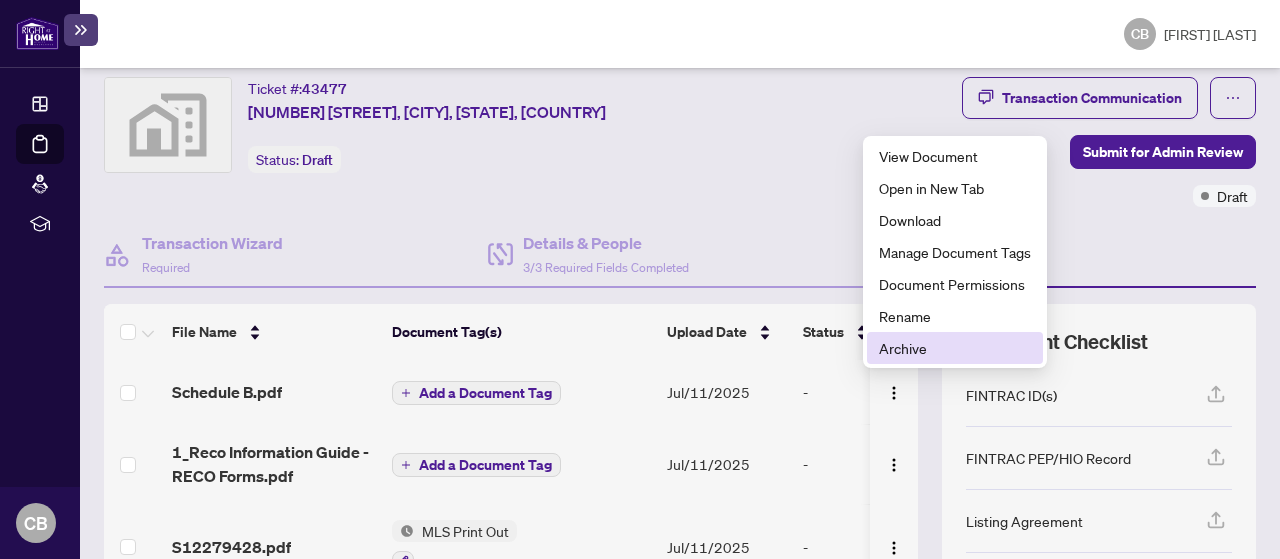 click on "Archive" at bounding box center [955, 348] 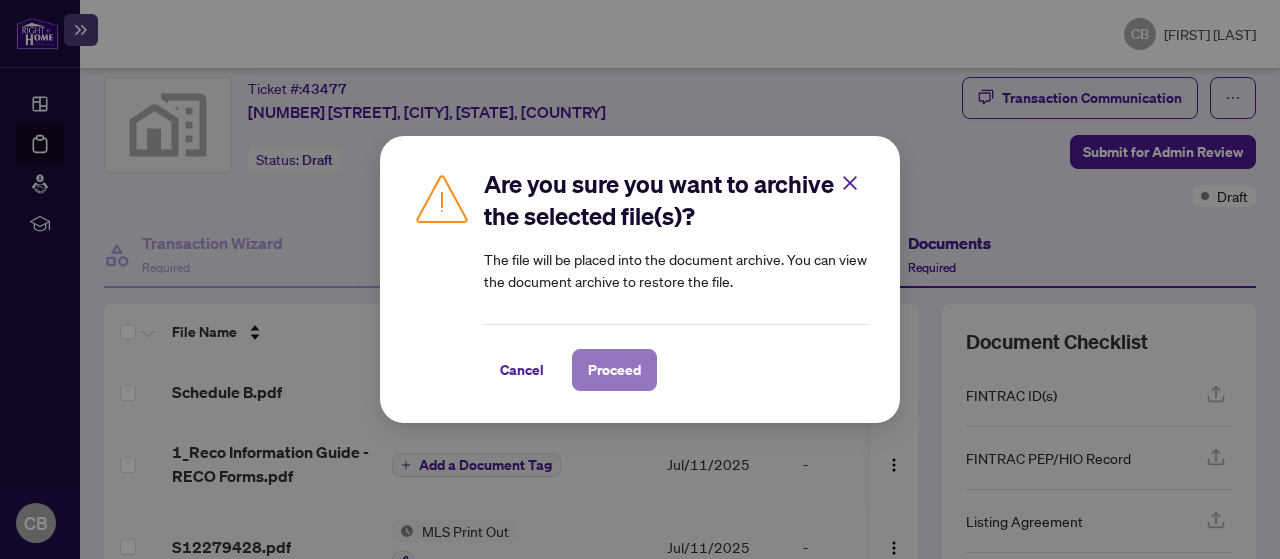 click on "Proceed" at bounding box center (614, 370) 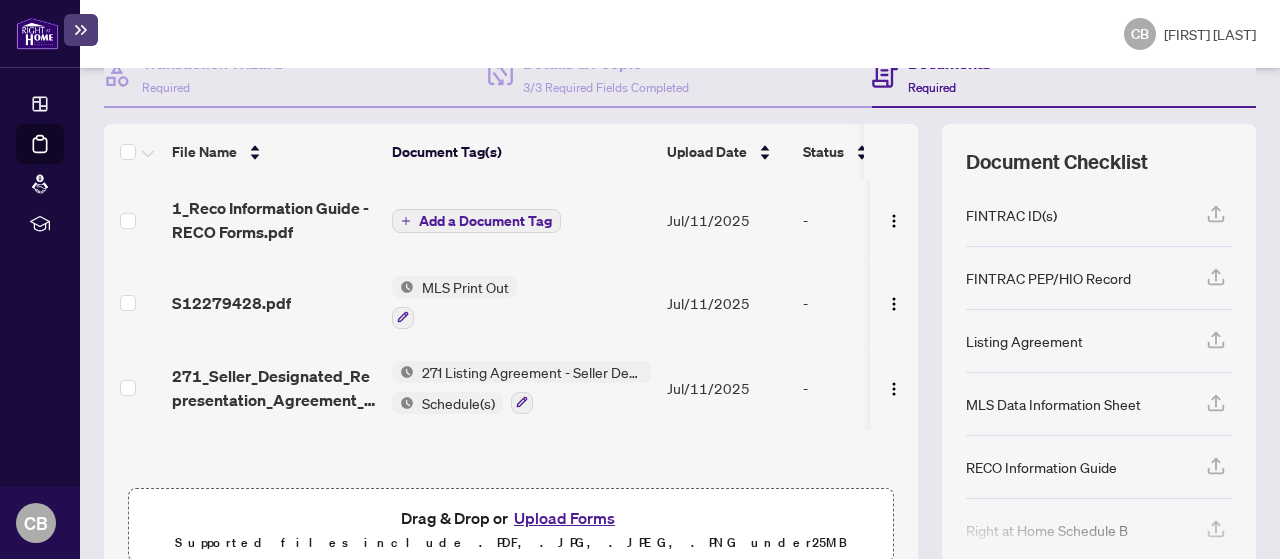 scroll, scrollTop: 241, scrollLeft: 0, axis: vertical 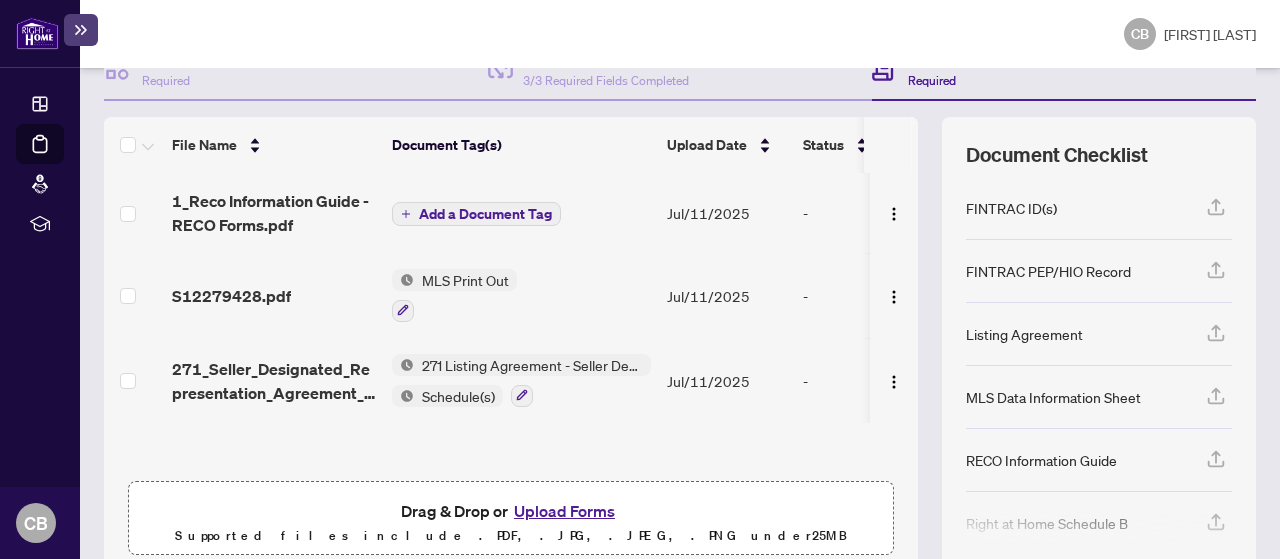 click on "Upload Forms" at bounding box center (564, 511) 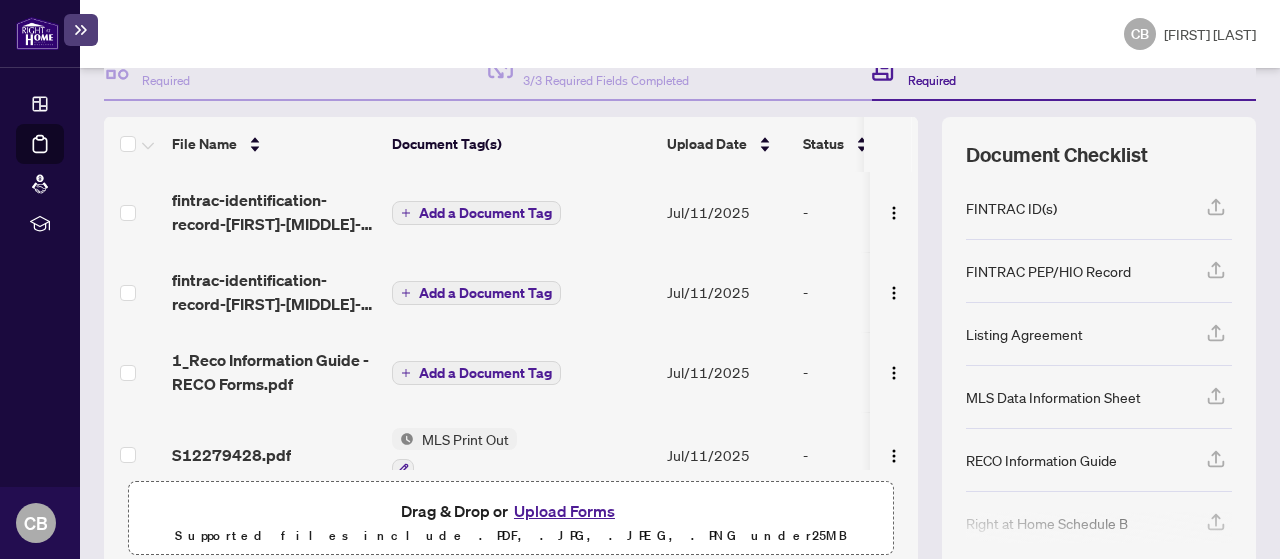 scroll, scrollTop: 0, scrollLeft: 0, axis: both 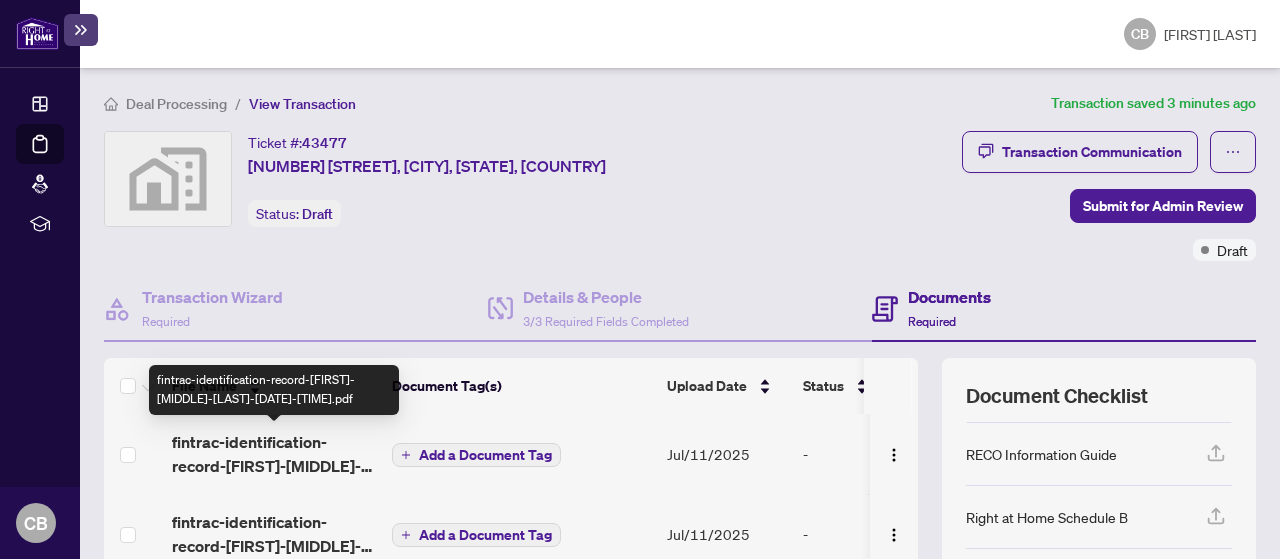 click on "fintrac-identification-record-[FIRST]-[MIDDLE]-[LAST]-[DATE]-[TIME].pdf" at bounding box center (274, 454) 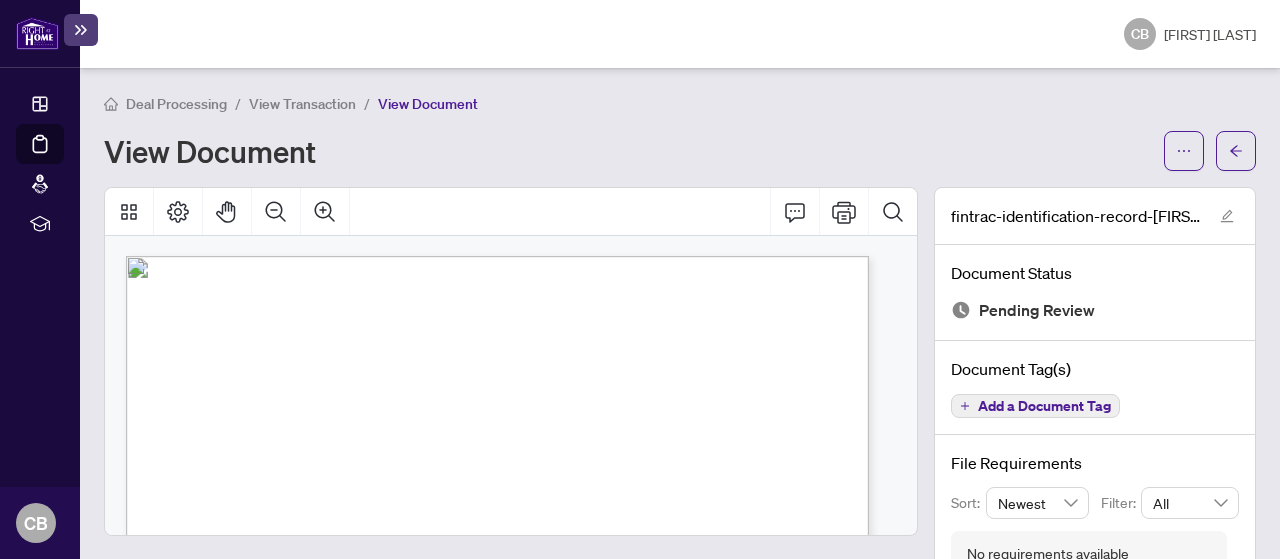 click on "Individual Identification Information Record
NOTE: An Individual Identification Information Record is required by the  Proceeds of Crime (Money Laundering) and Terrorist Financing Act . This Record must be
completed by the REALTOR ®  member whenever they act in respect to the purchase or sale of real estate.
It is recommended that the Individual Identification Information Record be completed:
(i)  for a buyer when the offer is submitted and/or a deposit made, and
(ii)  for a seller when the seller accepts the offer.
Transaction Property Address: . . . . . . . . . . . . . . . . . . . . . . . . . . . . . . . . . . . . . . . . . . . . . . . . . . . . . . . . . . . . . . . . . . . . . . . . . . . . . . . . . . . . .
. . . . . . . . . . . . . . . . . . . . . . . . . . . . . . . . . . . . . . . . . . . . . . . . . . . . . . . . . . . . . . . . . . . . . . . . . . . . . . . . . . . . . . . . . . . . . . . . . . . . . . . . . . . . . . . .
Sales Representative/Broker Name:  A. Verification of Individual
*" at bounding box center [577, 839] 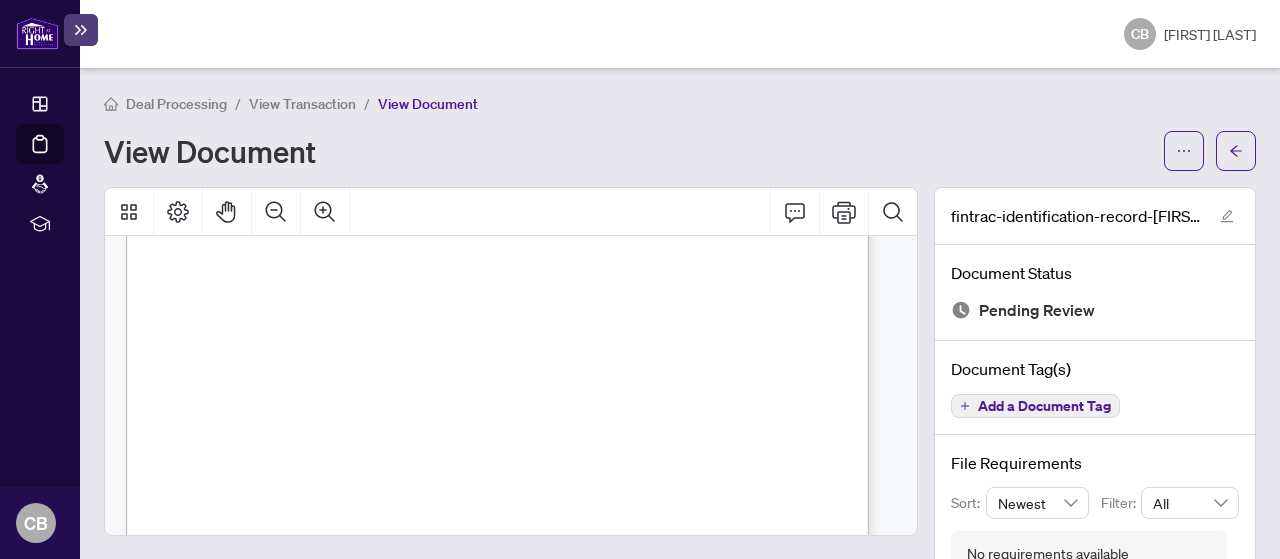 scroll, scrollTop: 453, scrollLeft: 0, axis: vertical 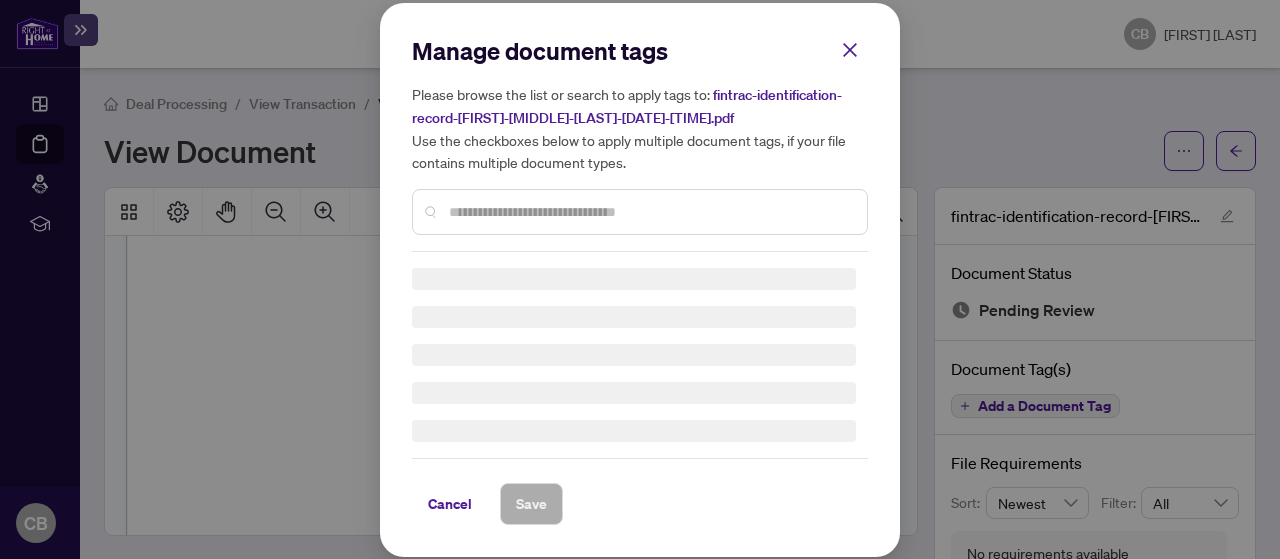 click on "Manage document tags Please browse the list or search to apply tags to:   fintrac-identification-record-[FIRST]-[MIDDLE]-[LAST]-[DATE]-[TIME].pdf   Use the checkboxes below to apply multiple document tags, if your file contains multiple document types.   Cancel Save Cancel OK" at bounding box center [640, 279] 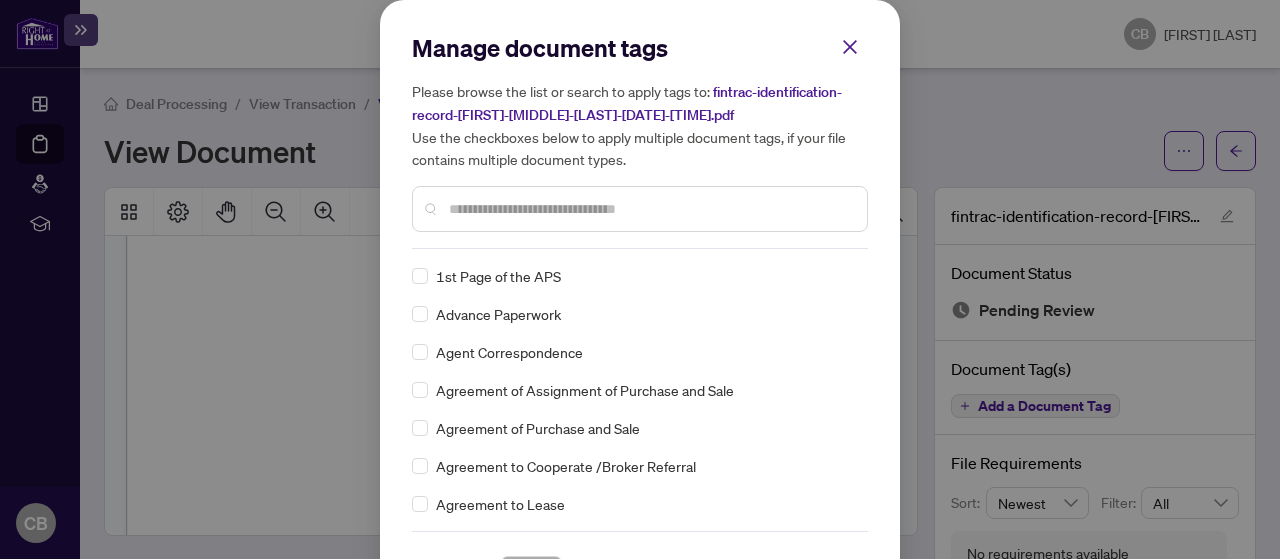 click at bounding box center (650, 209) 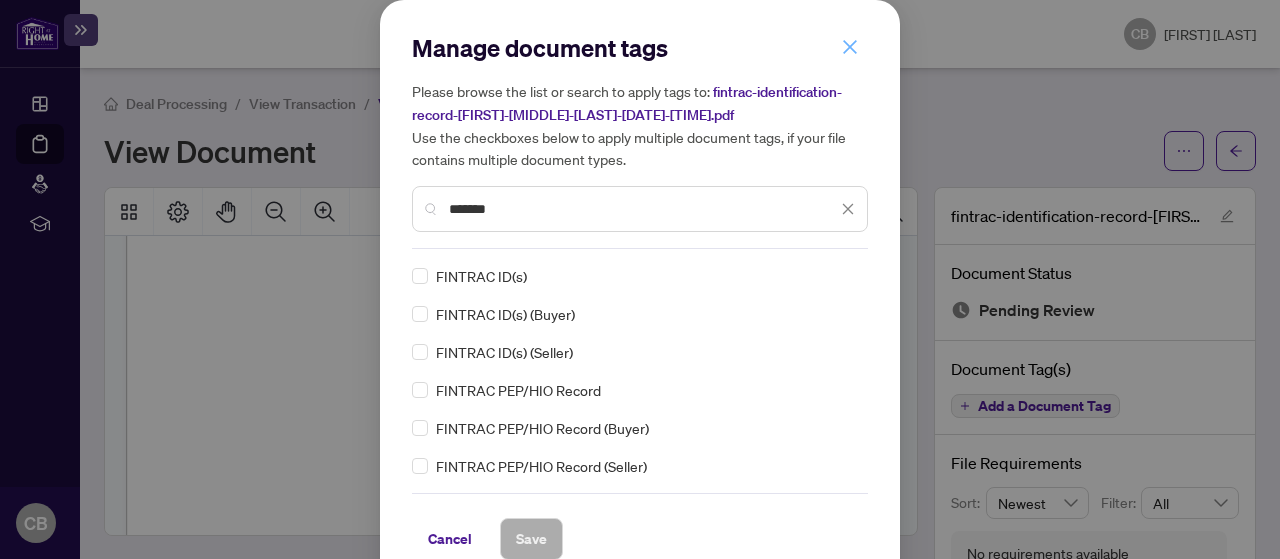 type on "*******" 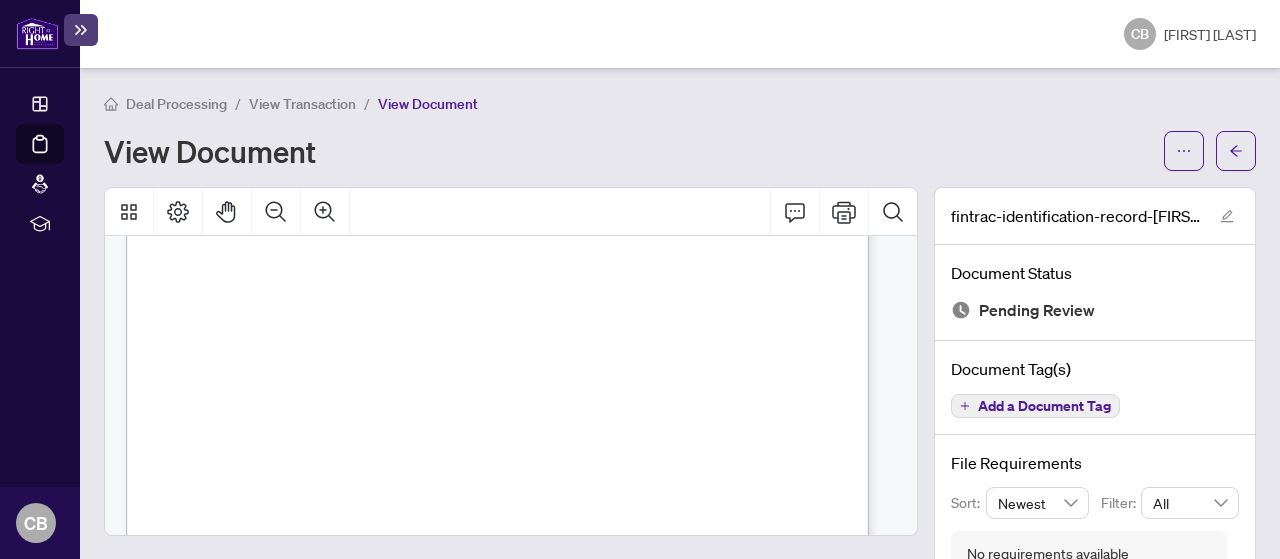 scroll, scrollTop: 0, scrollLeft: 0, axis: both 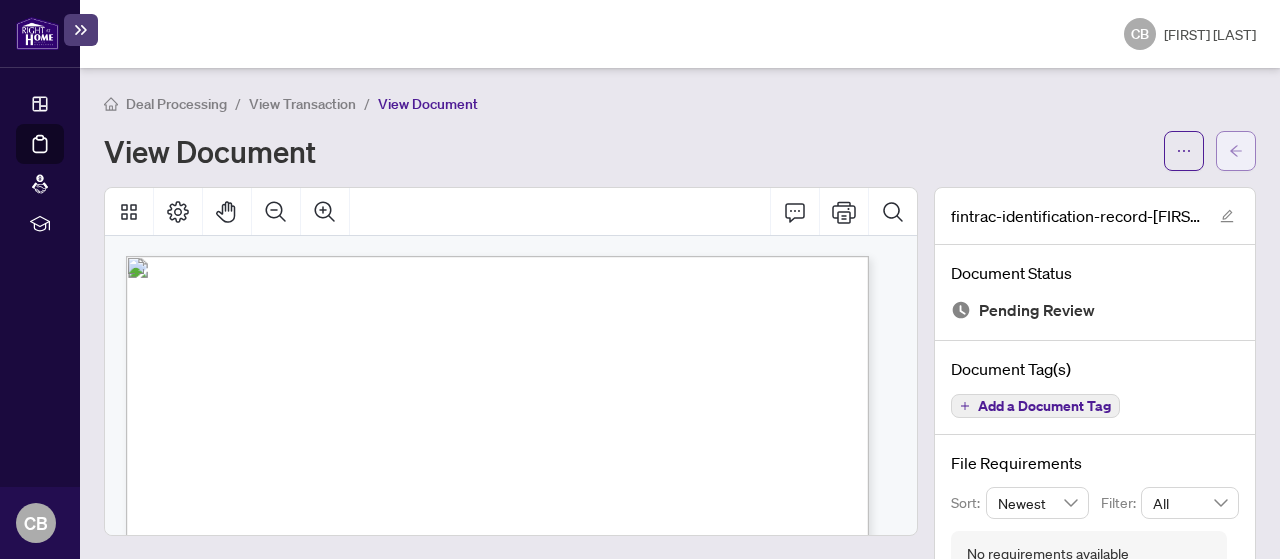 click at bounding box center [1236, 151] 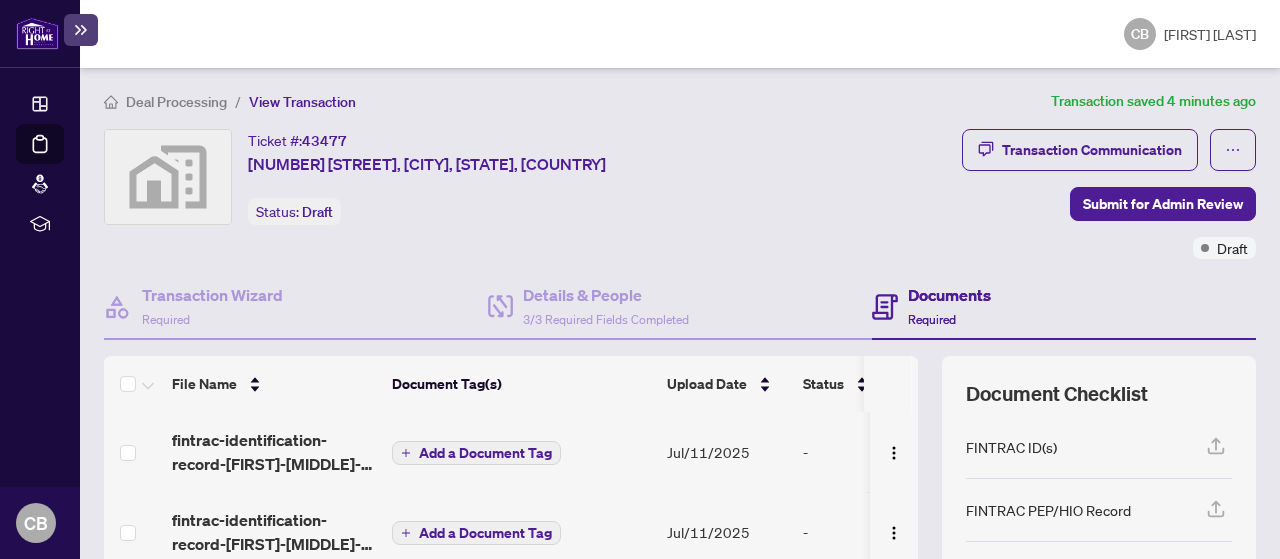 scroll, scrollTop: 0, scrollLeft: 0, axis: both 